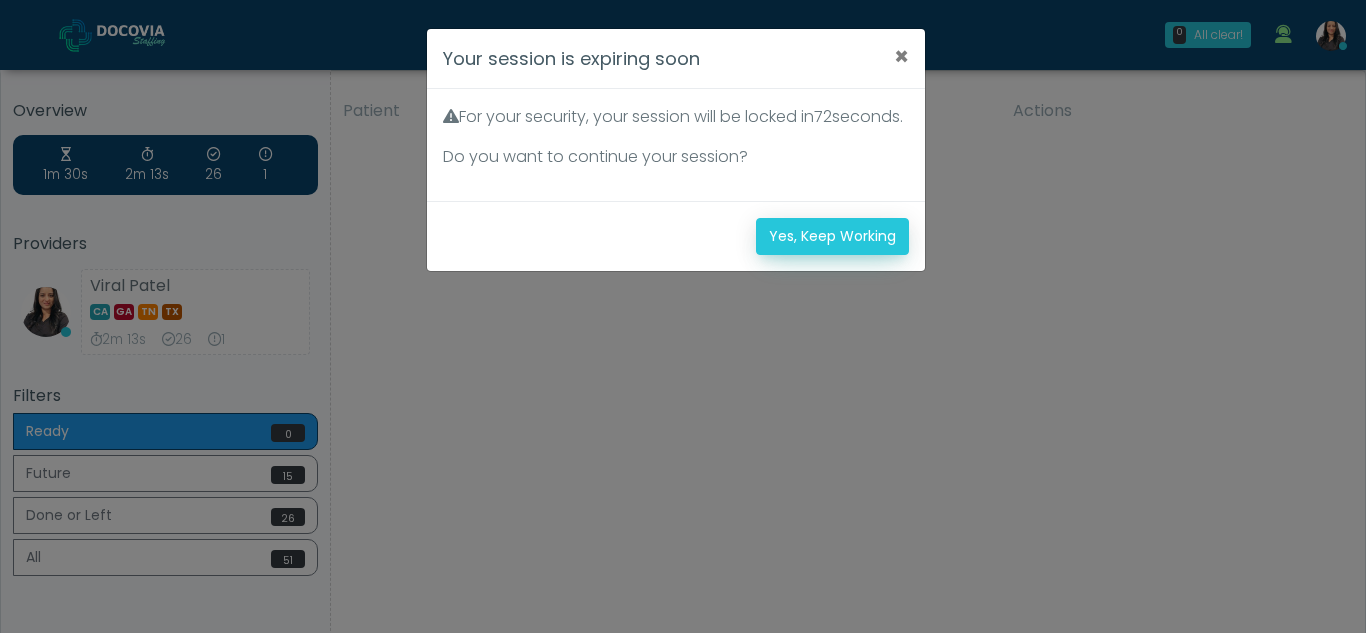 scroll, scrollTop: 0, scrollLeft: 0, axis: both 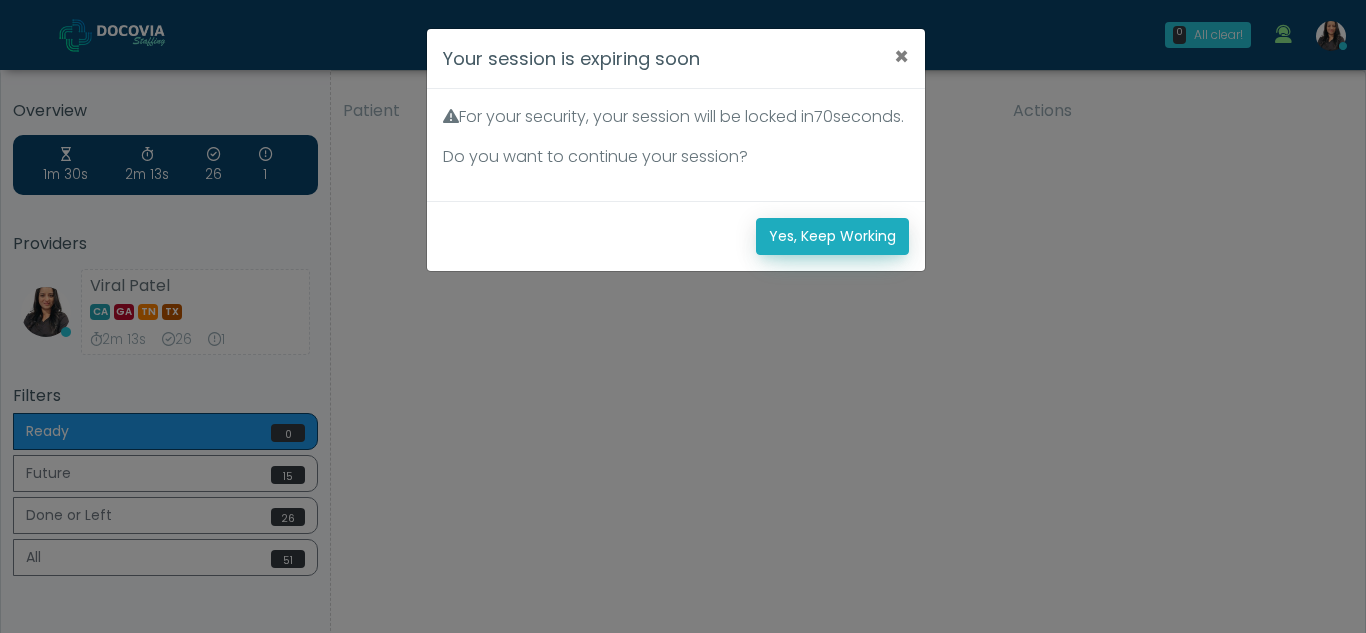 click on "Yes, Keep Working" at bounding box center [832, 236] 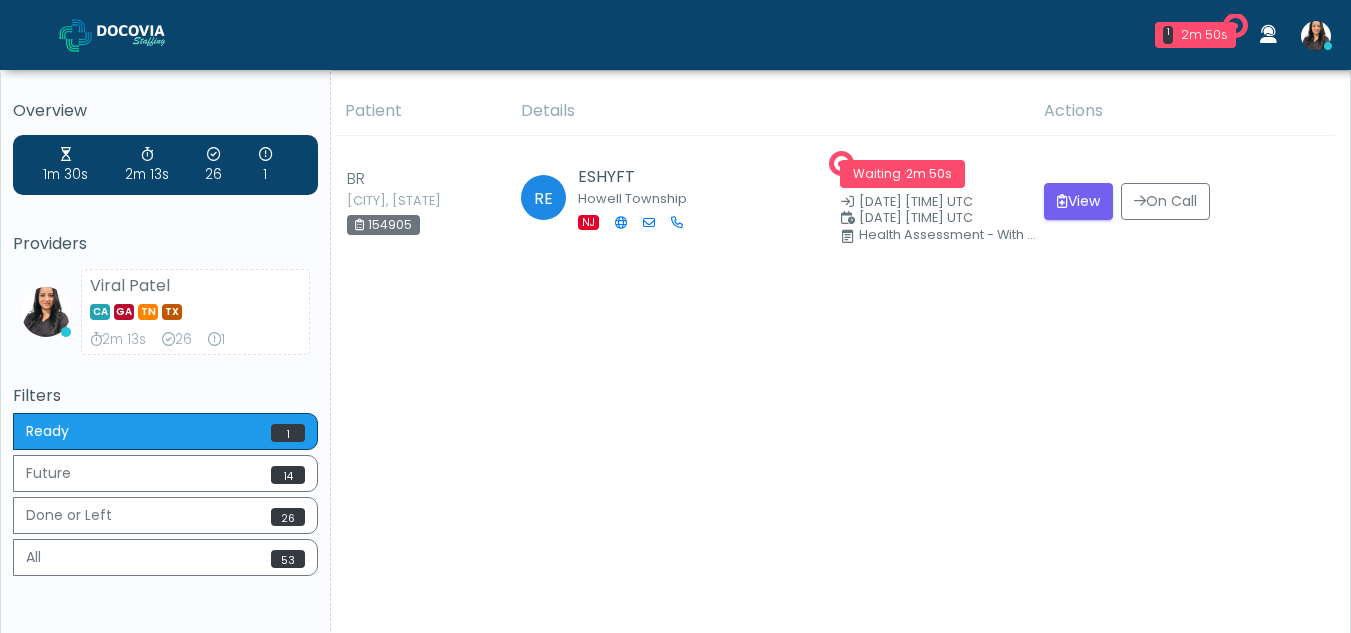 scroll, scrollTop: 0, scrollLeft: 0, axis: both 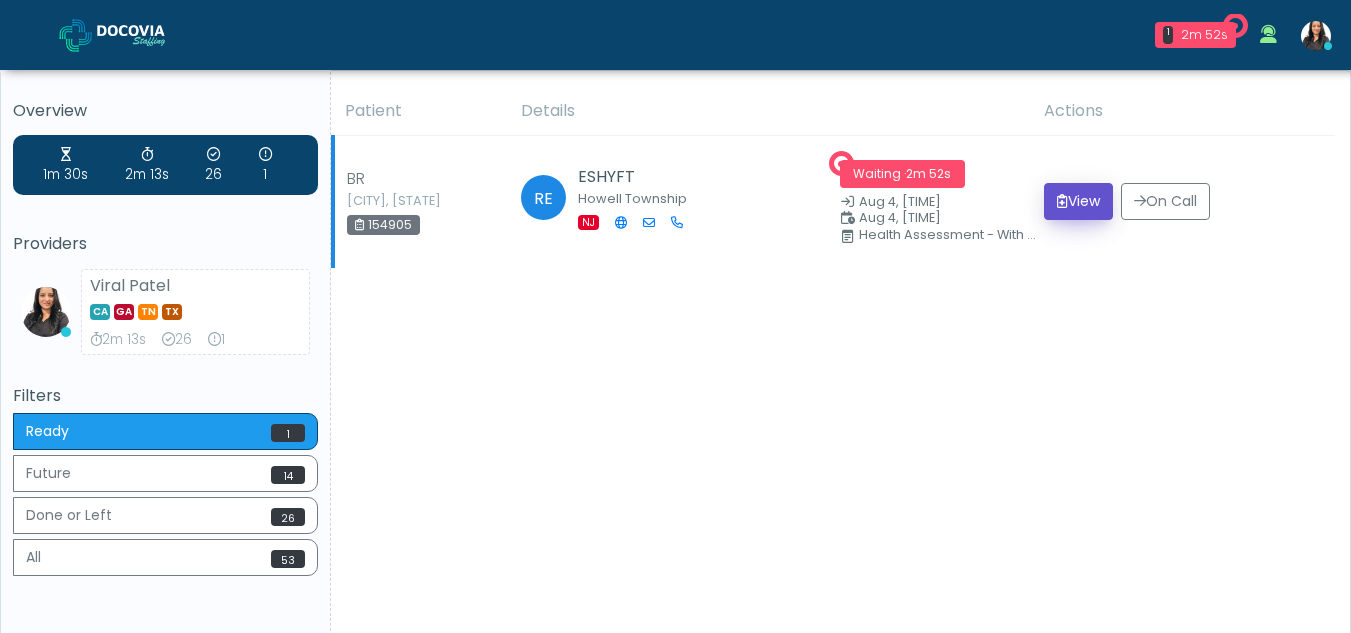 click on "View" at bounding box center [1078, 201] 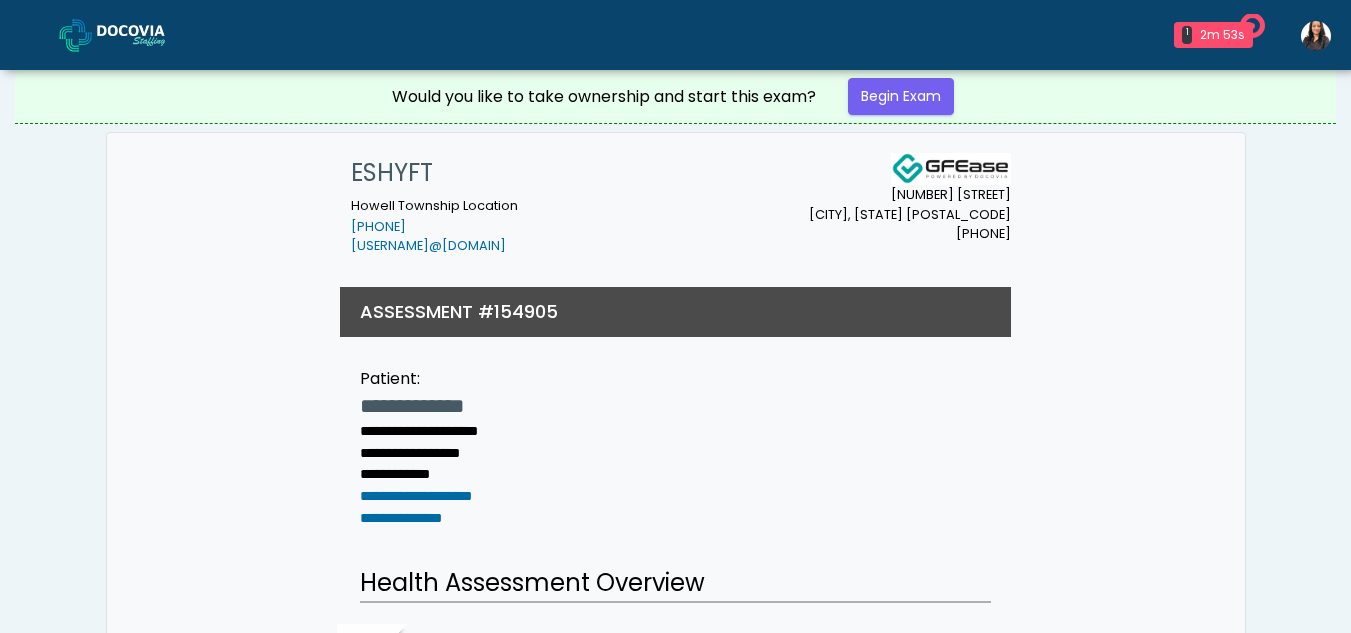 scroll, scrollTop: 0, scrollLeft: 0, axis: both 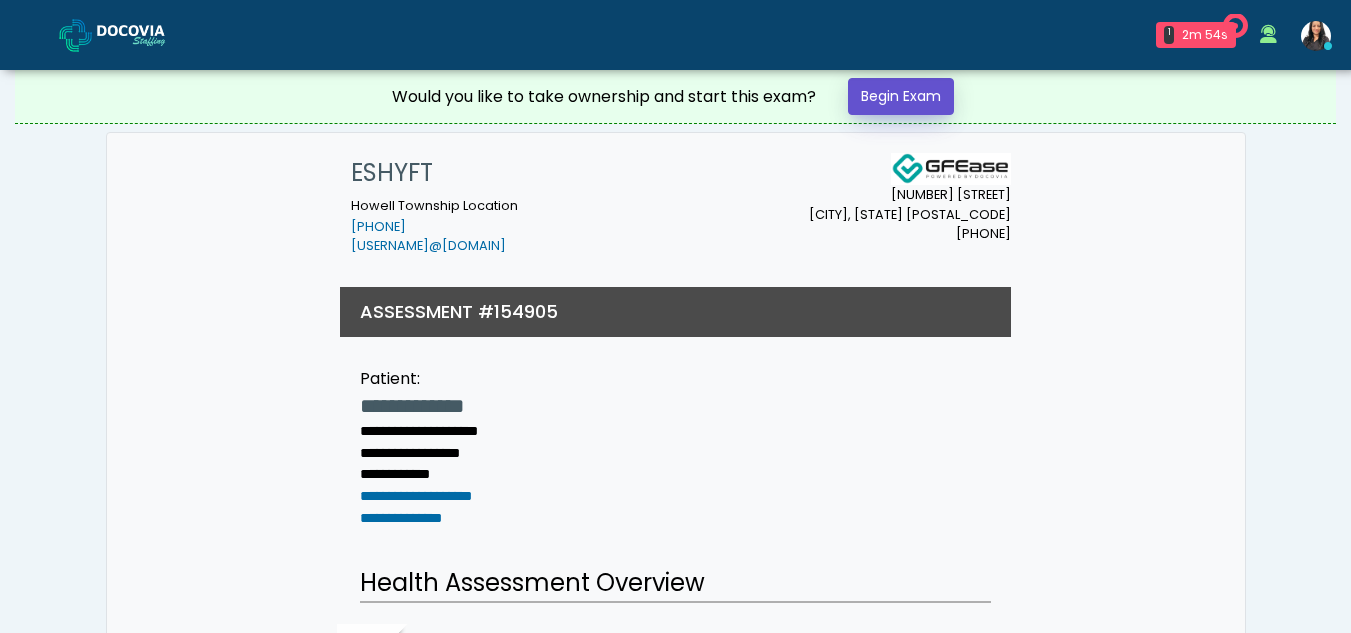 click on "Begin Exam" at bounding box center (901, 96) 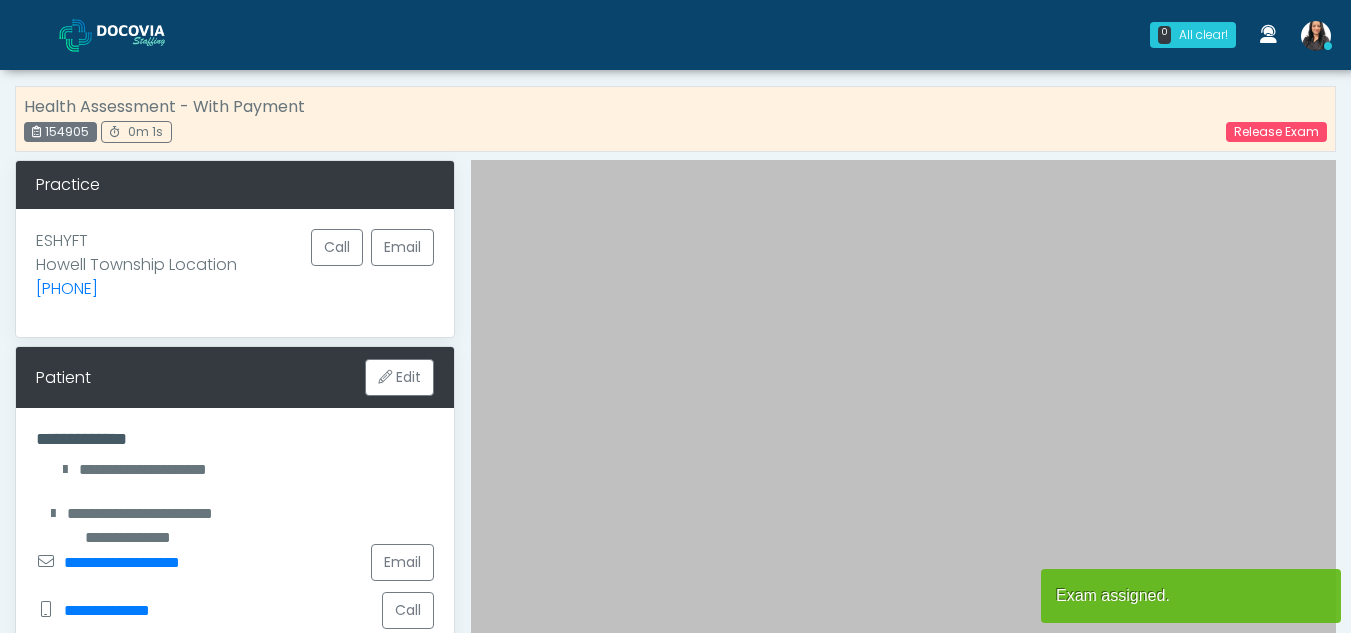scroll, scrollTop: 0, scrollLeft: 0, axis: both 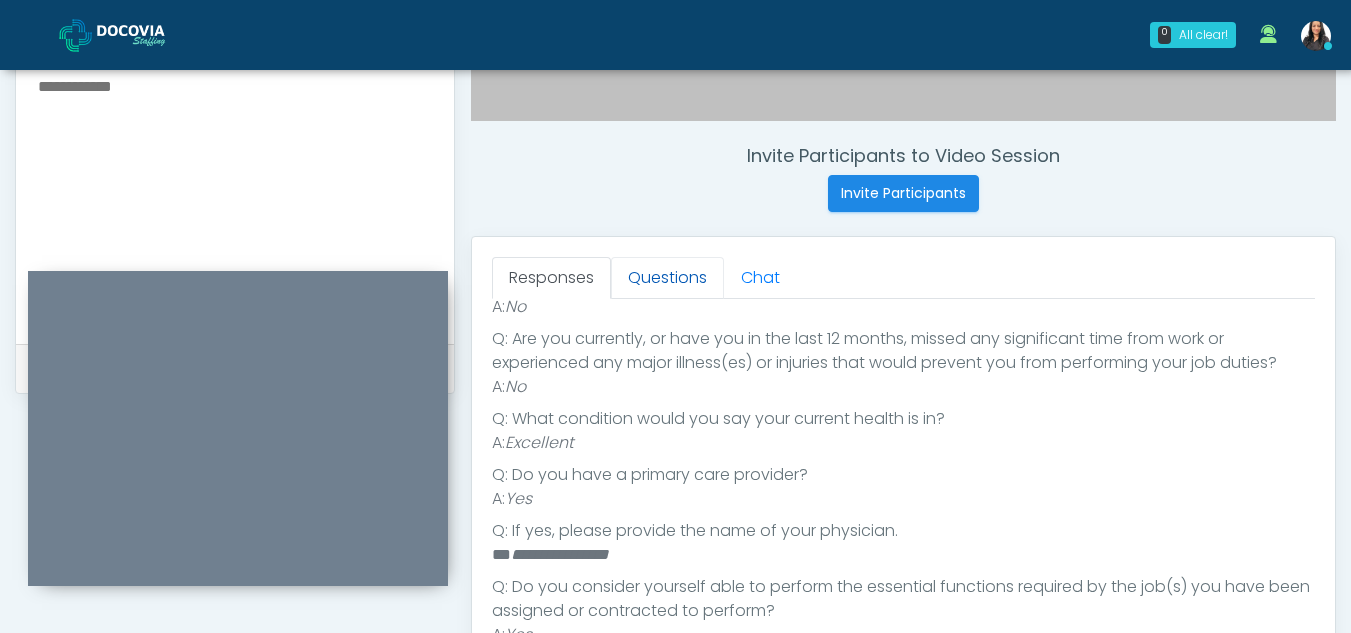 click on "Questions" at bounding box center (667, 278) 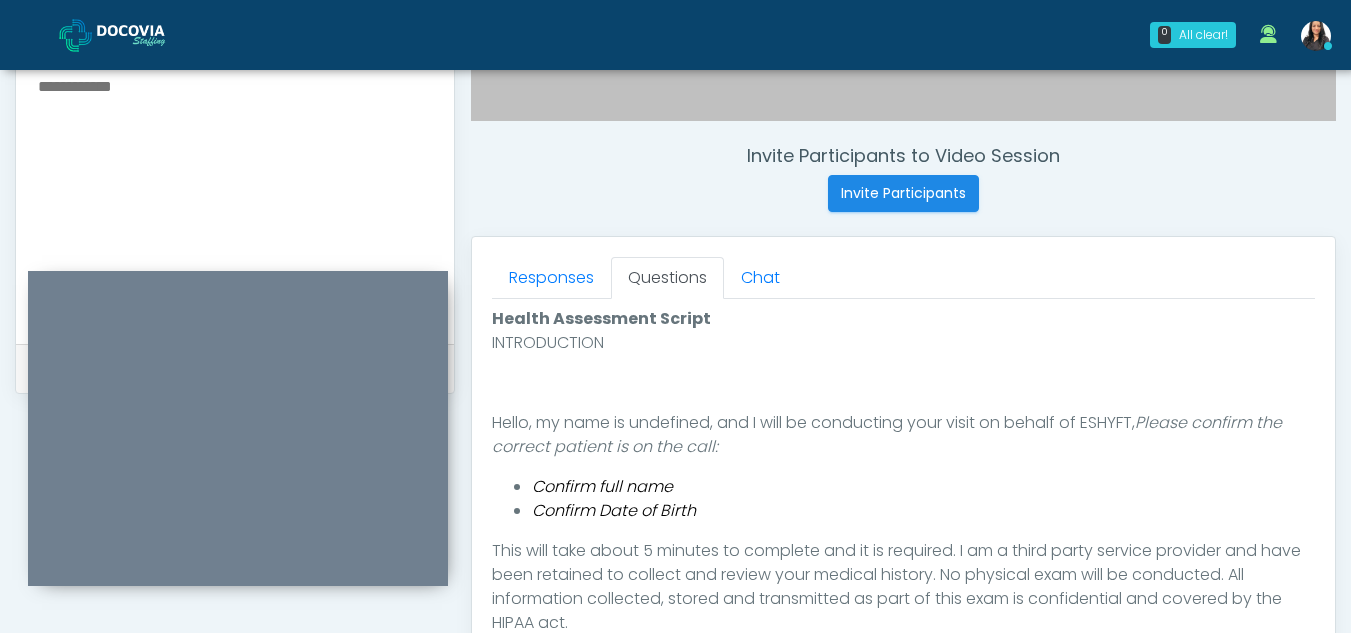 scroll, scrollTop: 0, scrollLeft: 0, axis: both 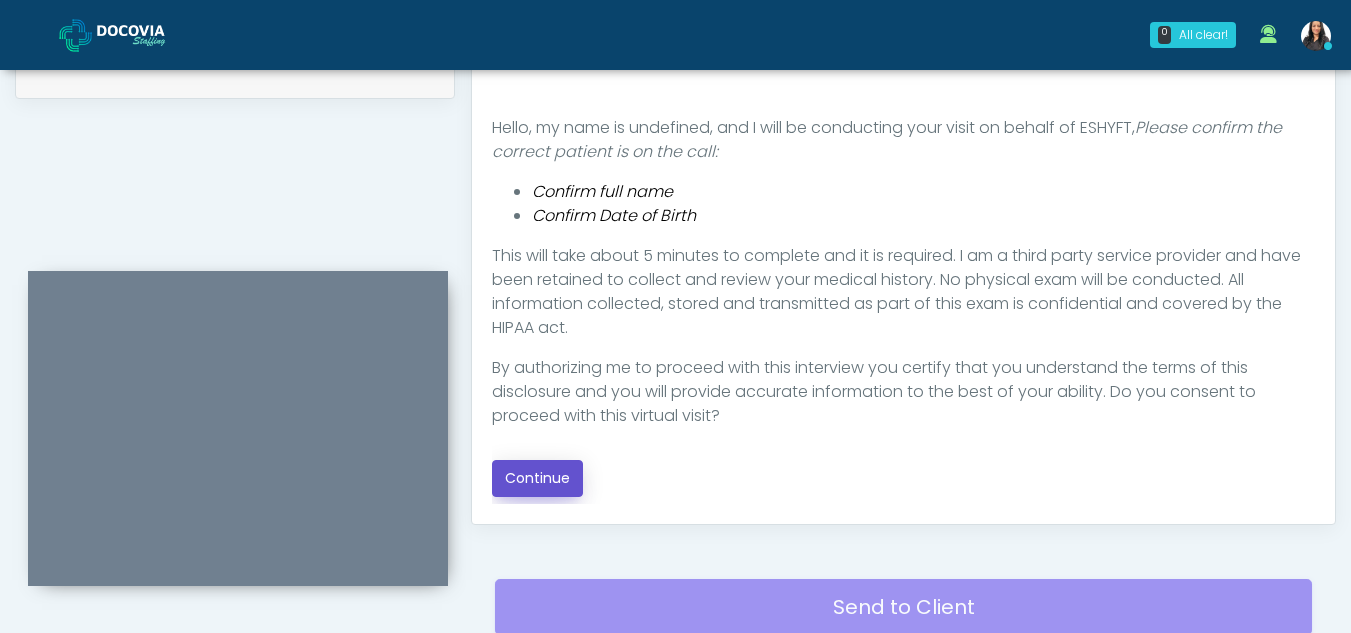 click on "Continue" at bounding box center [537, 478] 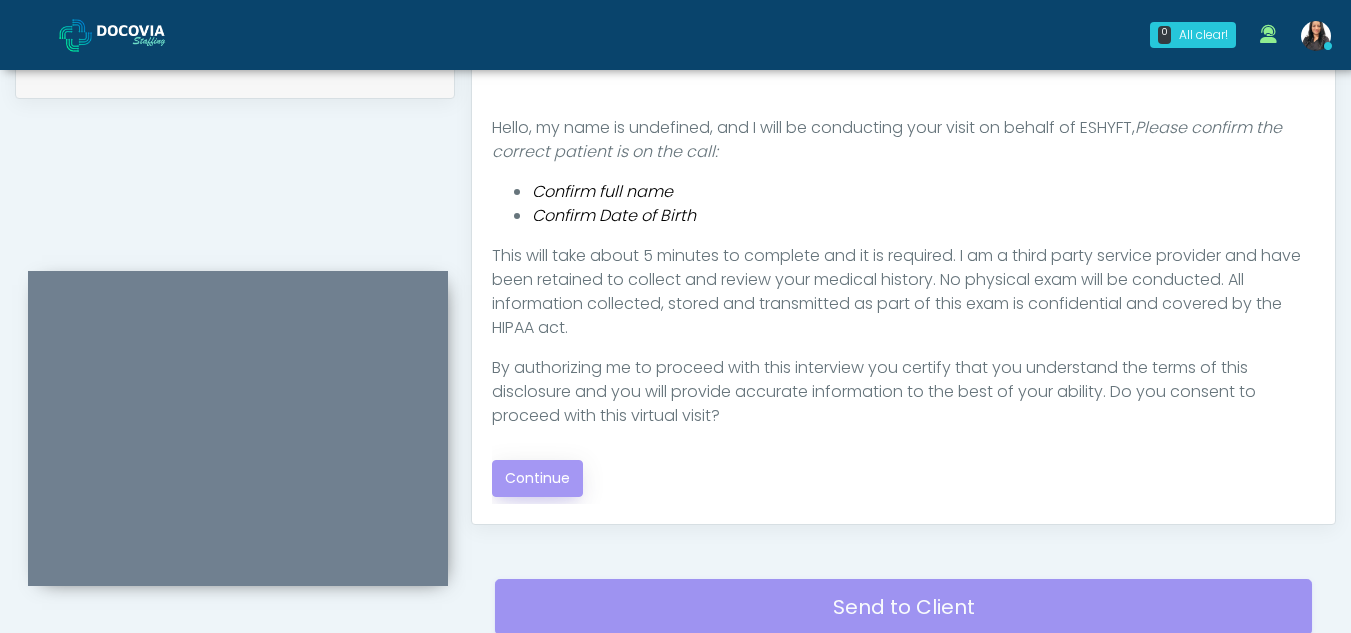 scroll, scrollTop: 1162, scrollLeft: 0, axis: vertical 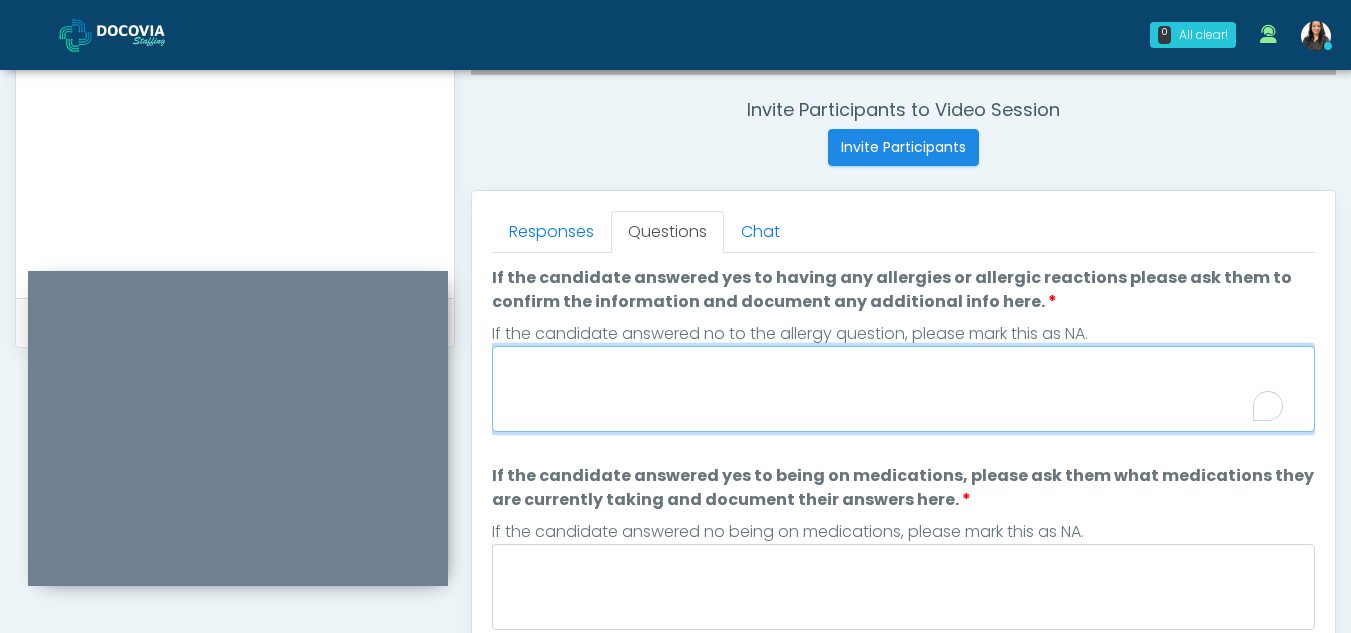 click on "If the candidate answered yes to having any allergies or allergic reactions please ask them to confirm the information and document any additional info here." at bounding box center (903, 389) 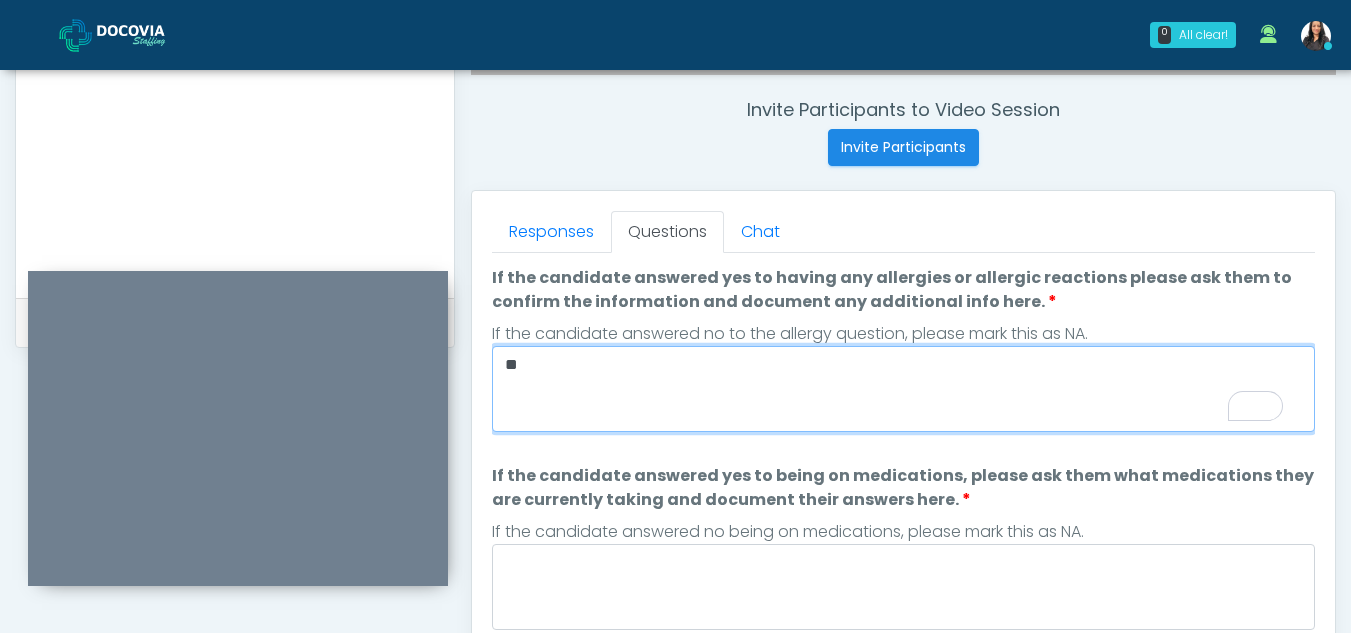 type on "**" 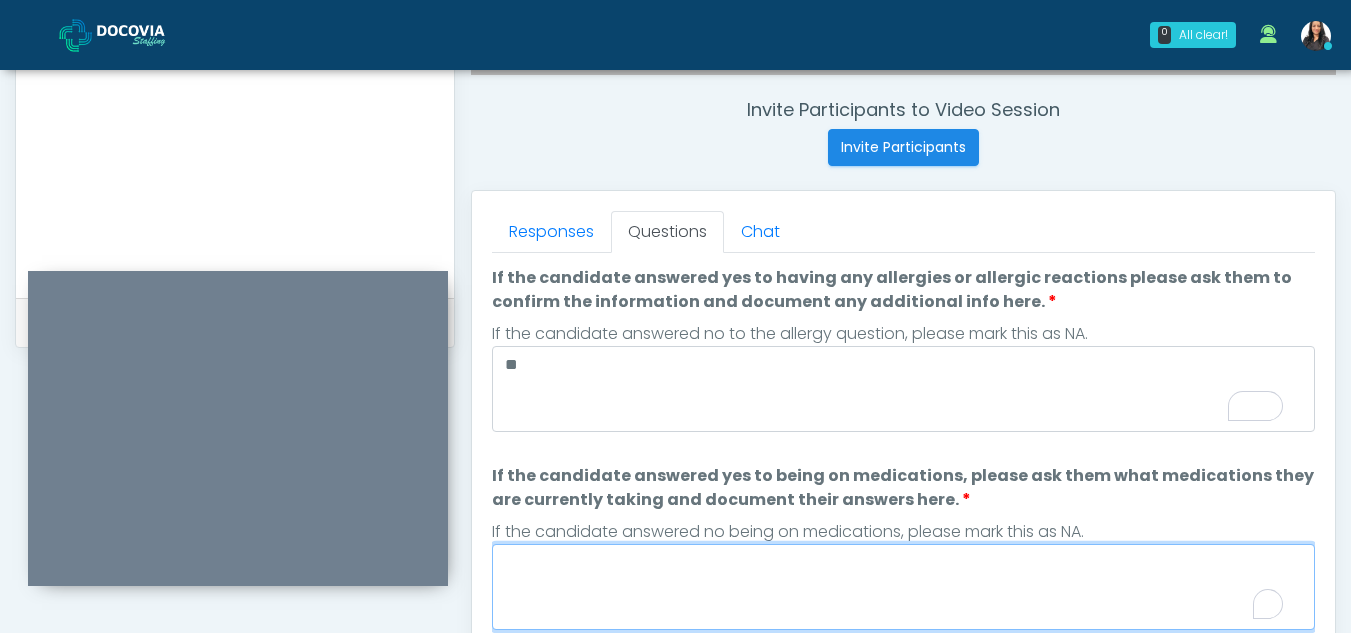 click on "If the candidate answered yes to being on medications, please ask them what medications they are currently taking and document their answers here." at bounding box center [903, 587] 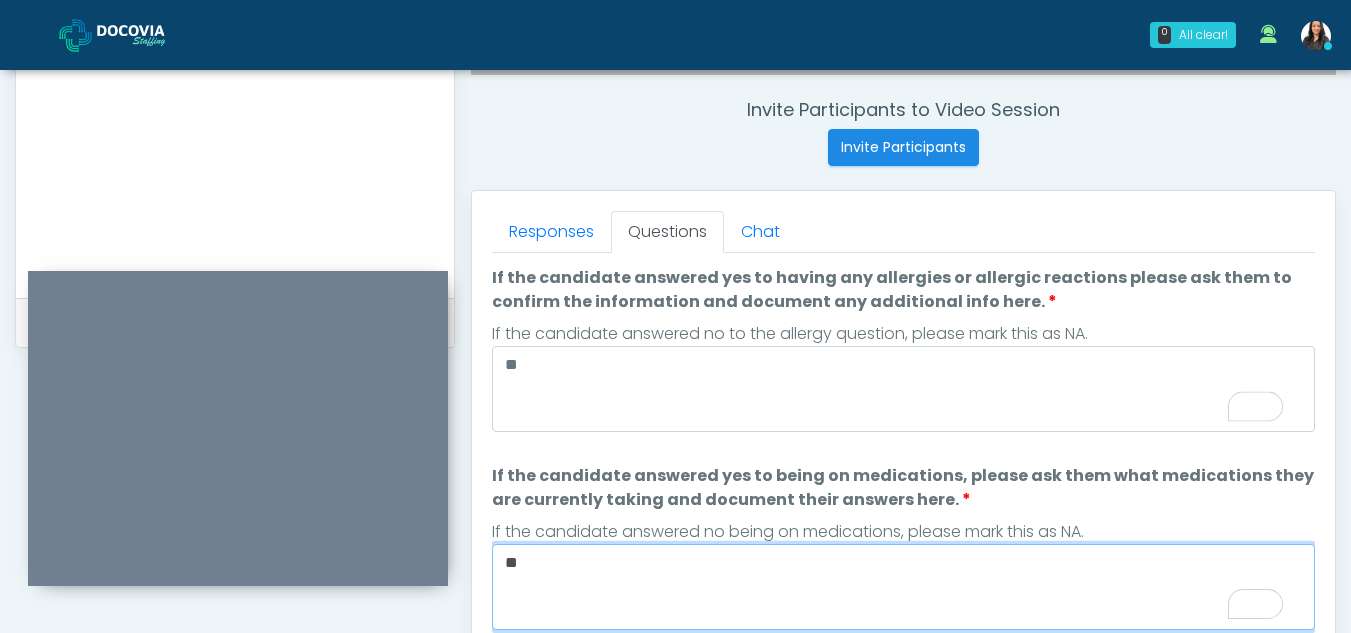 type on "**" 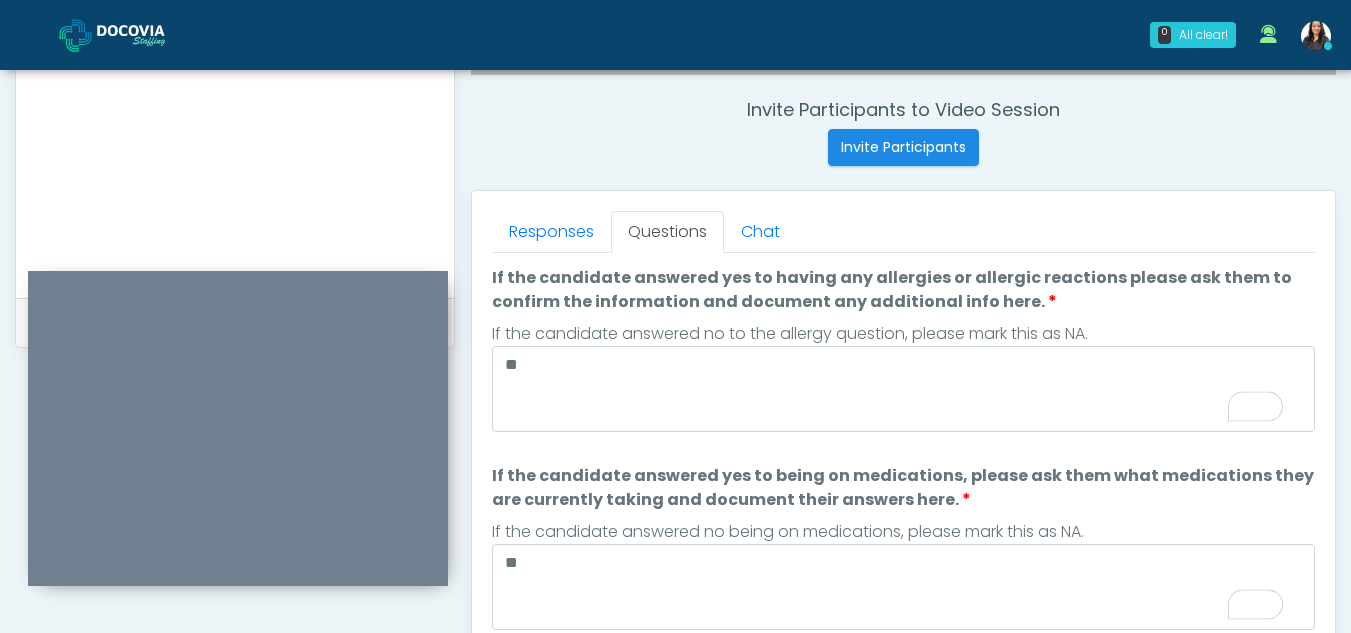 scroll, scrollTop: 205, scrollLeft: 0, axis: vertical 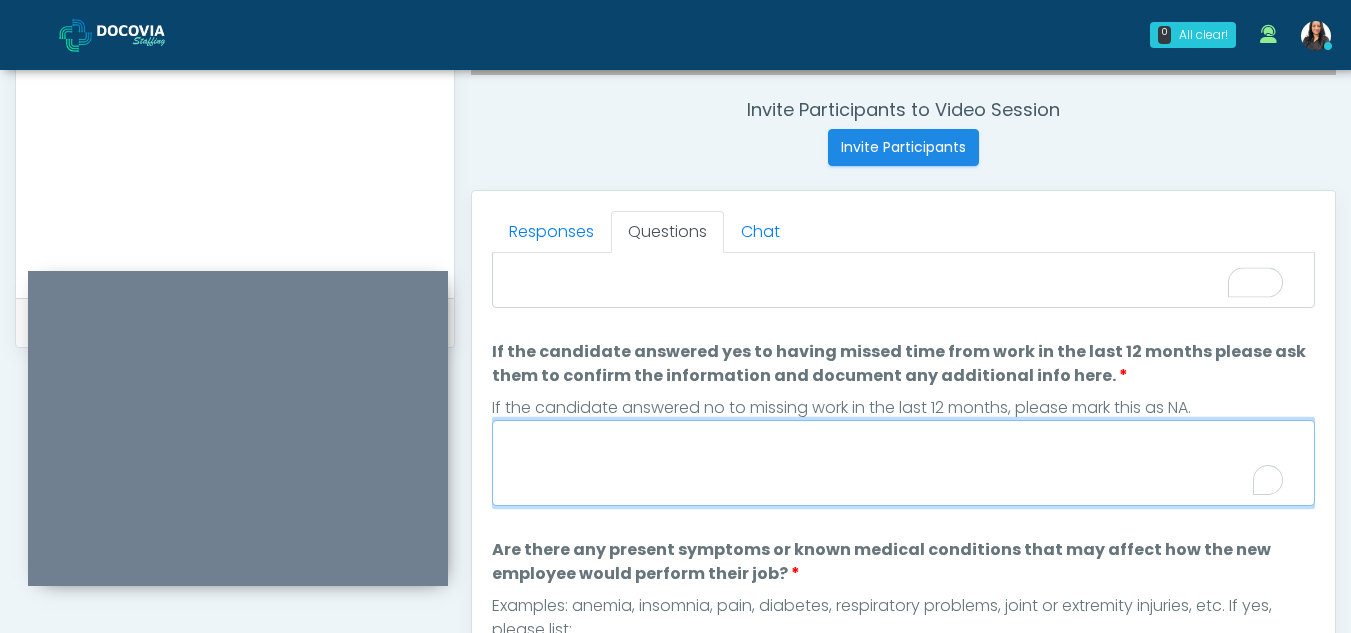 click on "If the candidate answered yes to having missed time from work in the last 12 months please ask them to confirm the information and document any additional info here." at bounding box center (903, 463) 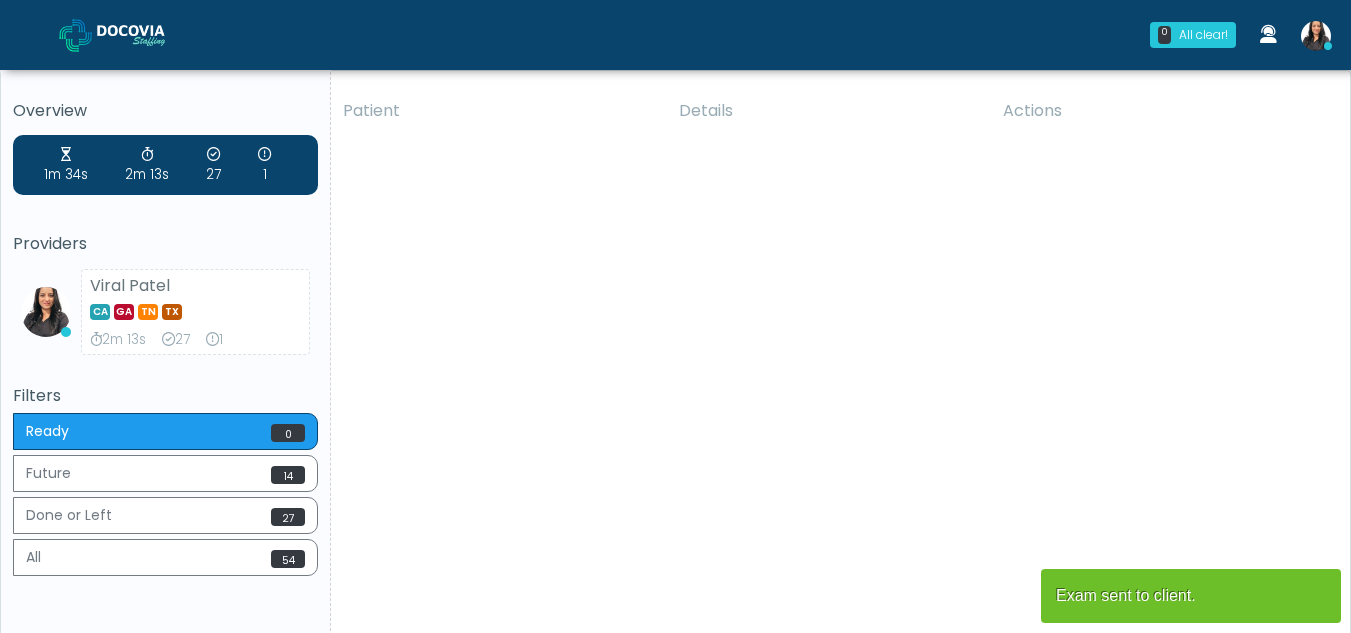 scroll, scrollTop: 0, scrollLeft: 0, axis: both 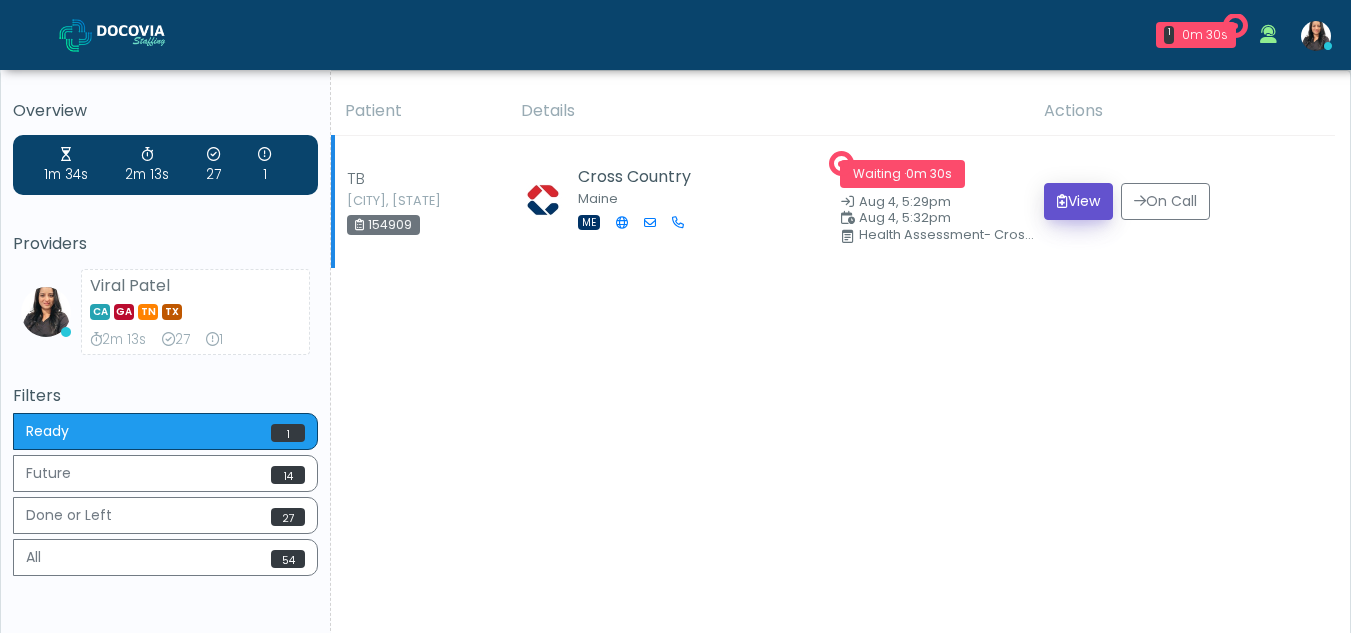 click on "View" at bounding box center [1078, 201] 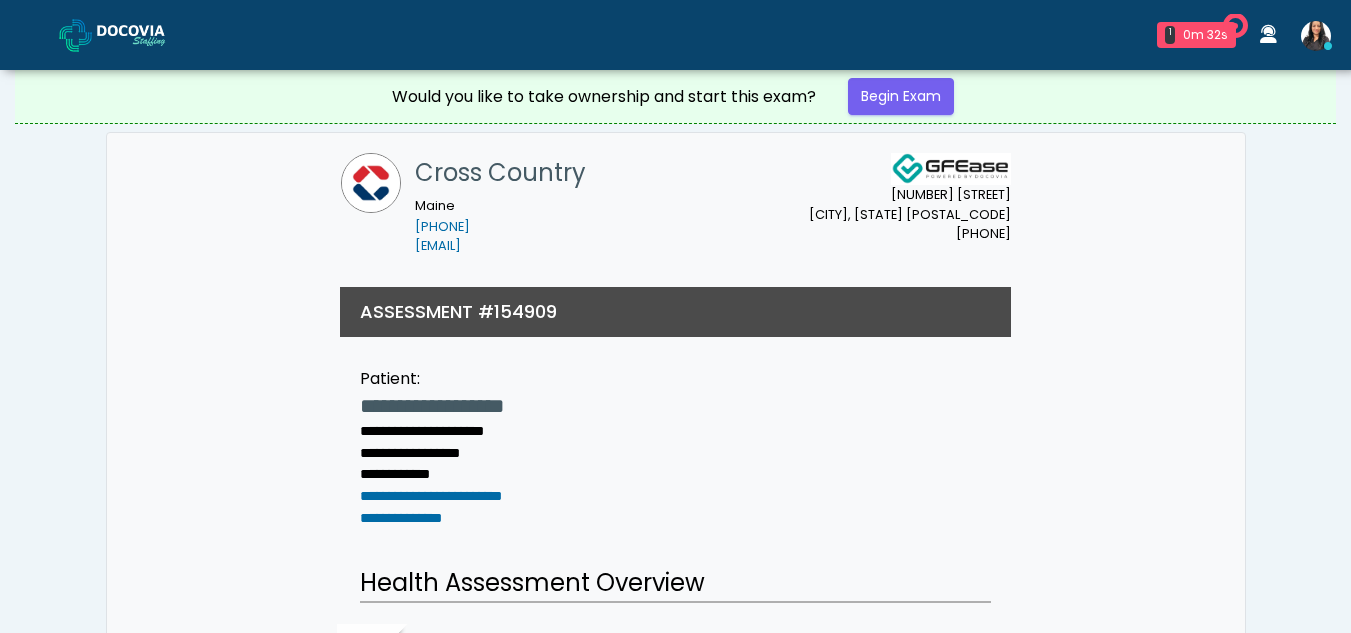 scroll, scrollTop: 0, scrollLeft: 0, axis: both 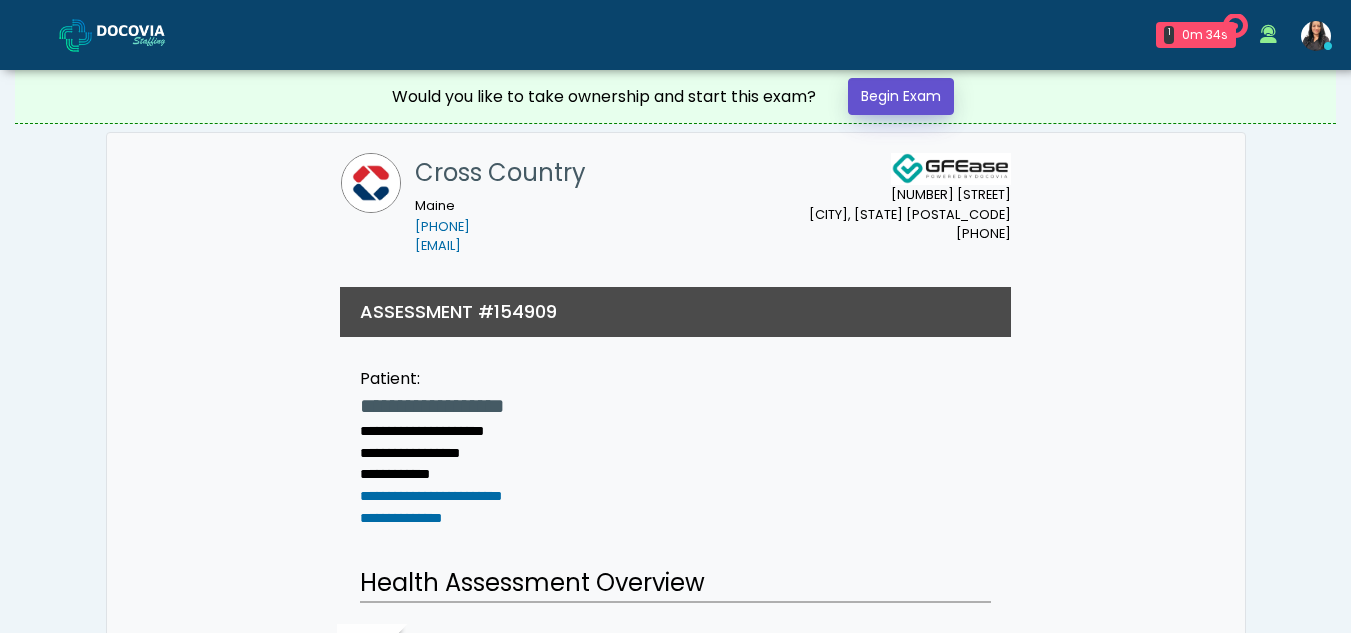click on "Begin Exam" at bounding box center (901, 96) 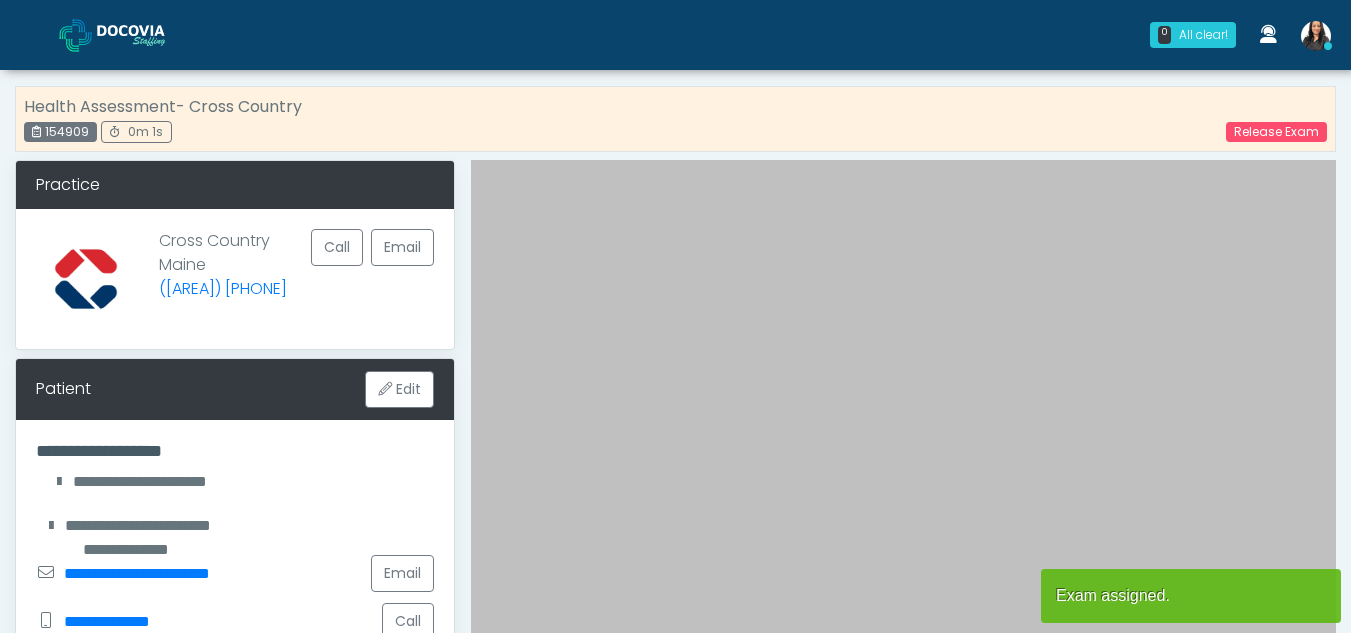 scroll, scrollTop: 0, scrollLeft: 0, axis: both 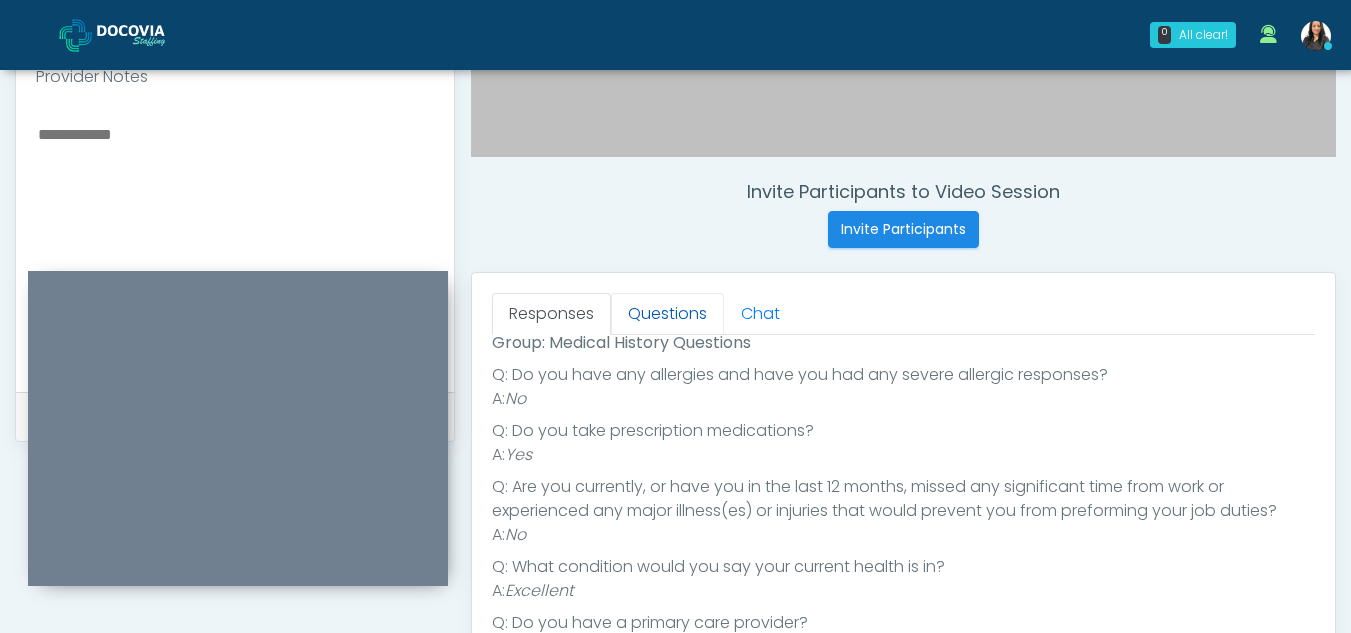 click on "Questions" at bounding box center [667, 314] 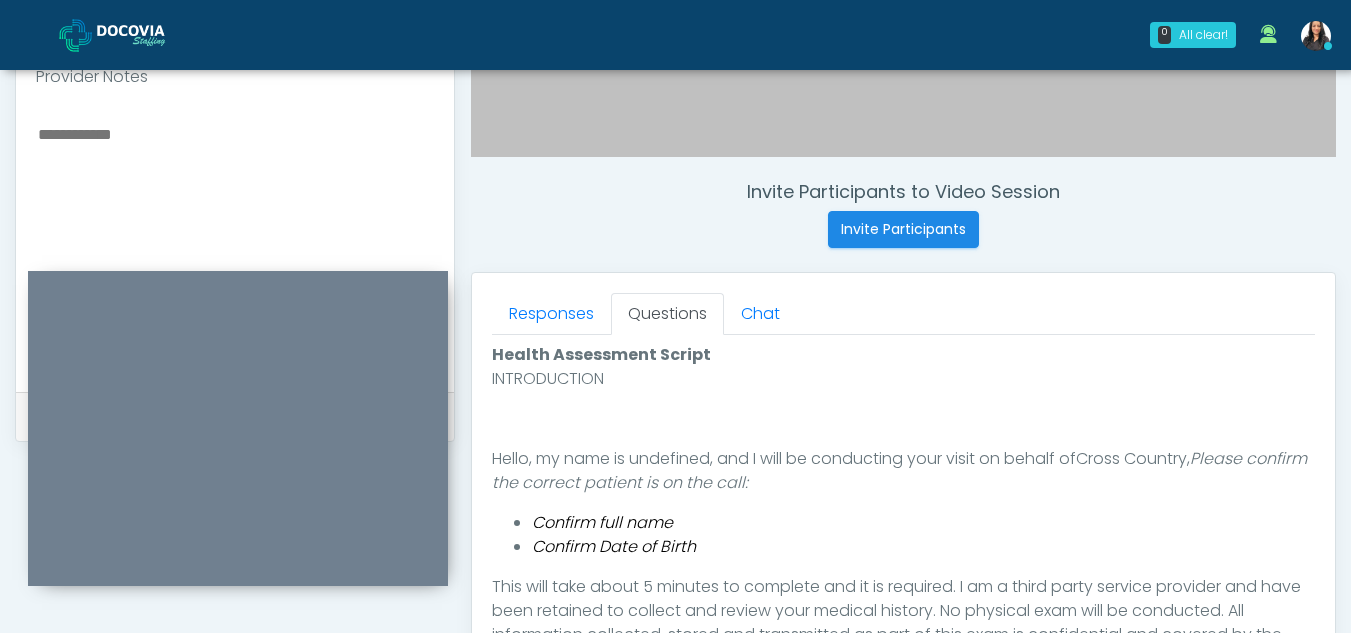 scroll, scrollTop: 0, scrollLeft: 0, axis: both 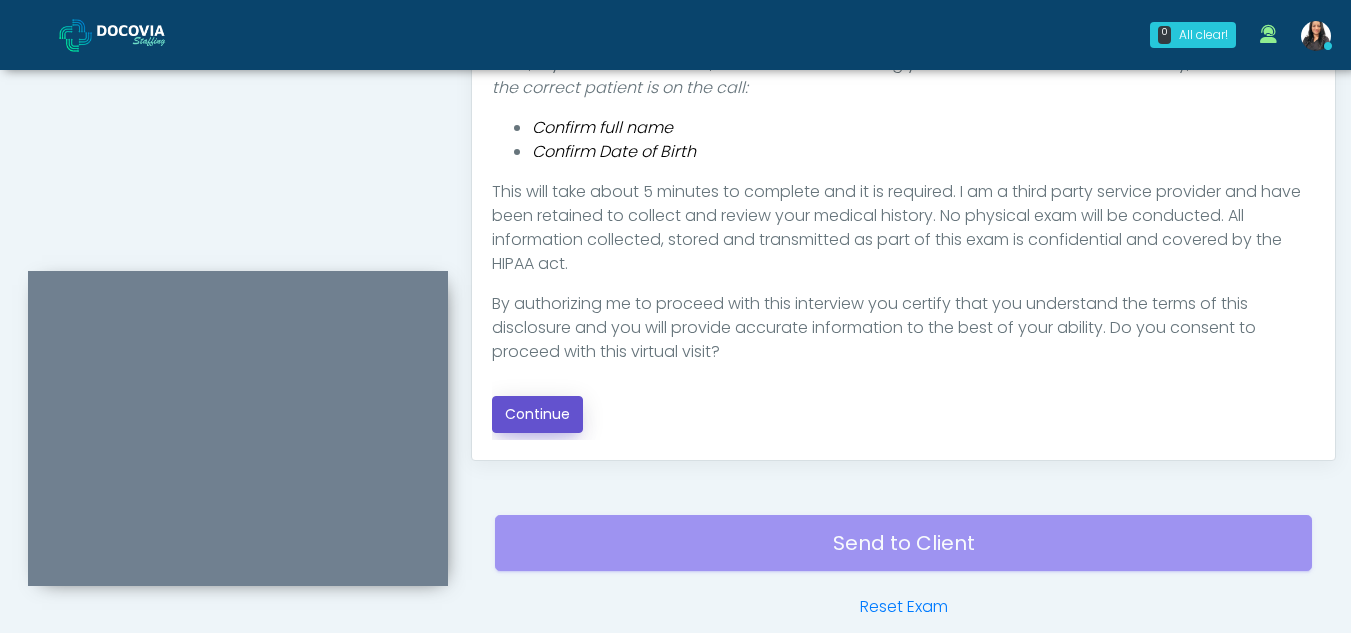 click on "Continue" at bounding box center (537, 414) 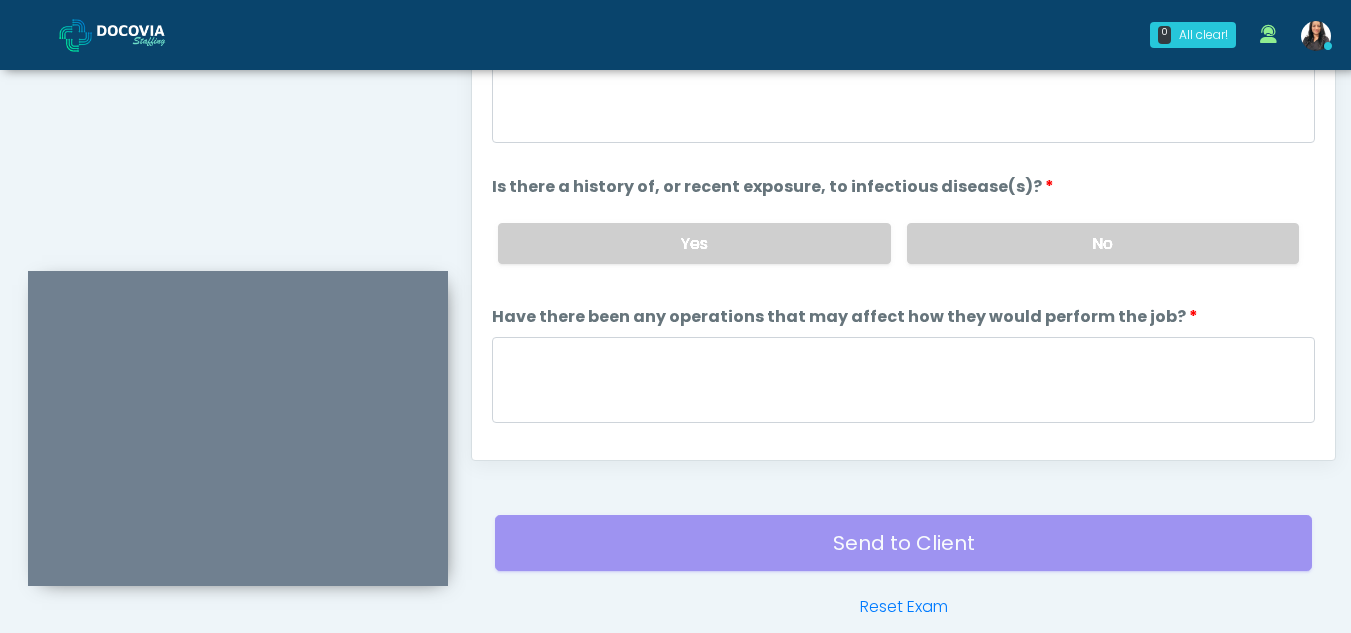 scroll, scrollTop: 1162, scrollLeft: 0, axis: vertical 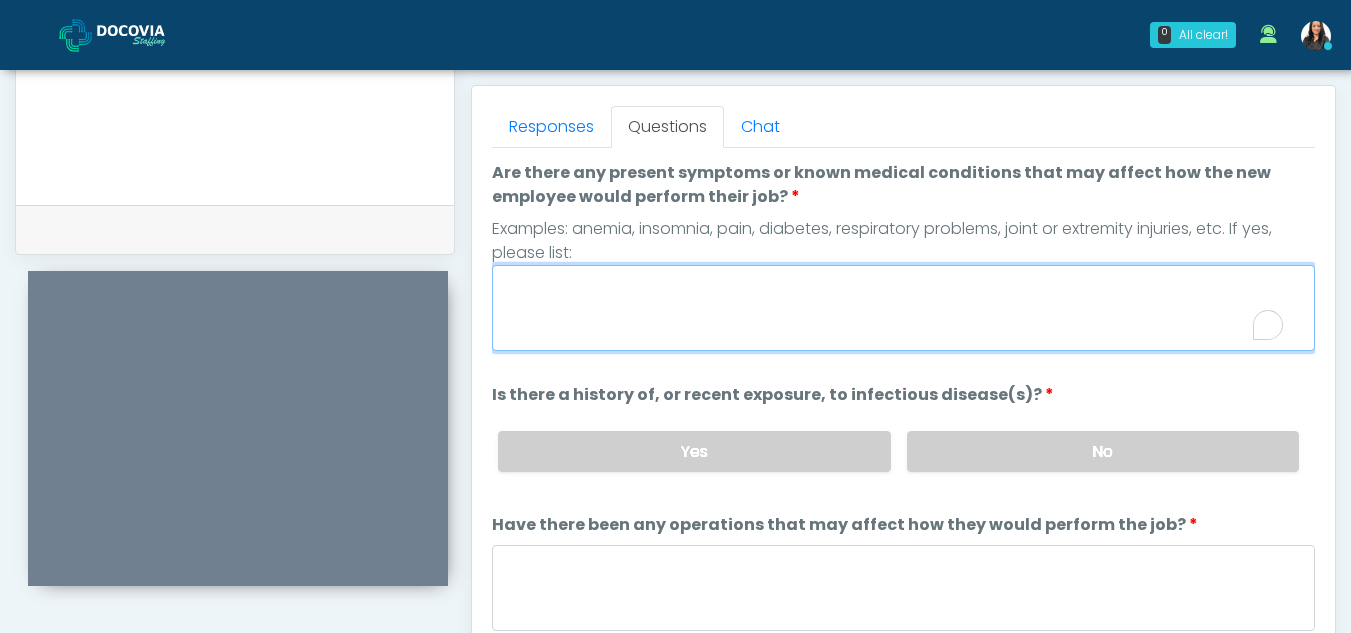click on "Are there any present symptoms or known medical conditions that may affect how the new employee would perform their job?" at bounding box center (903, 308) 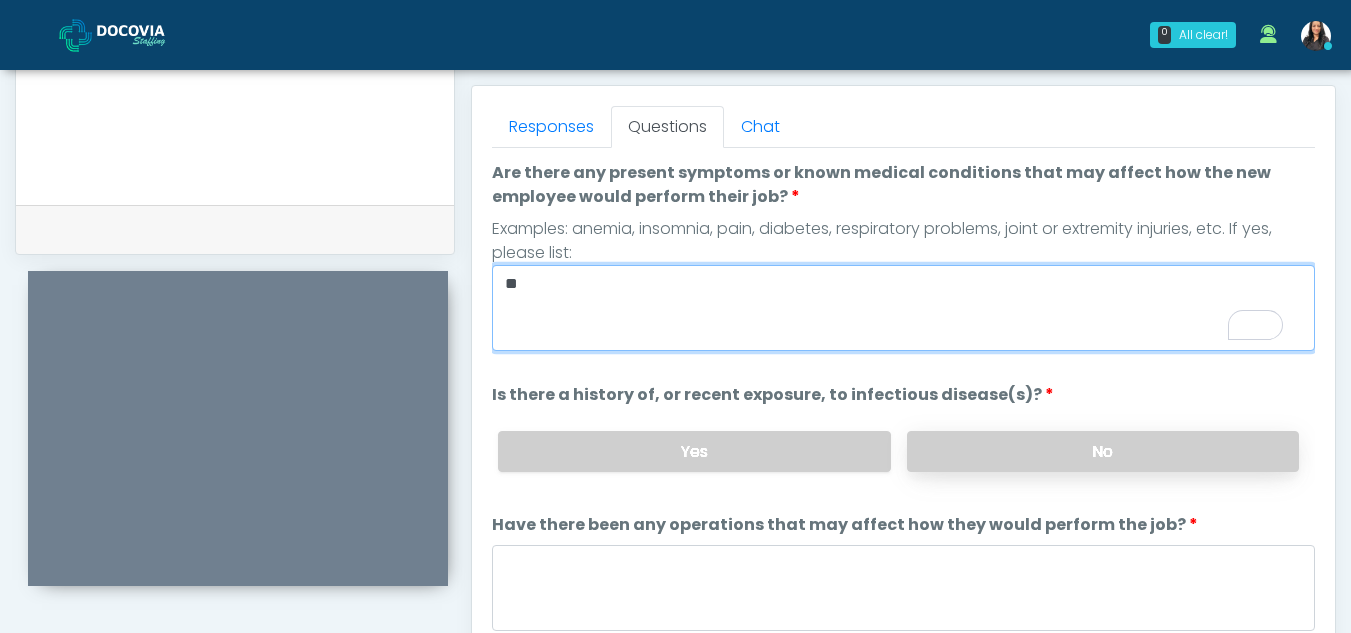 type on "**" 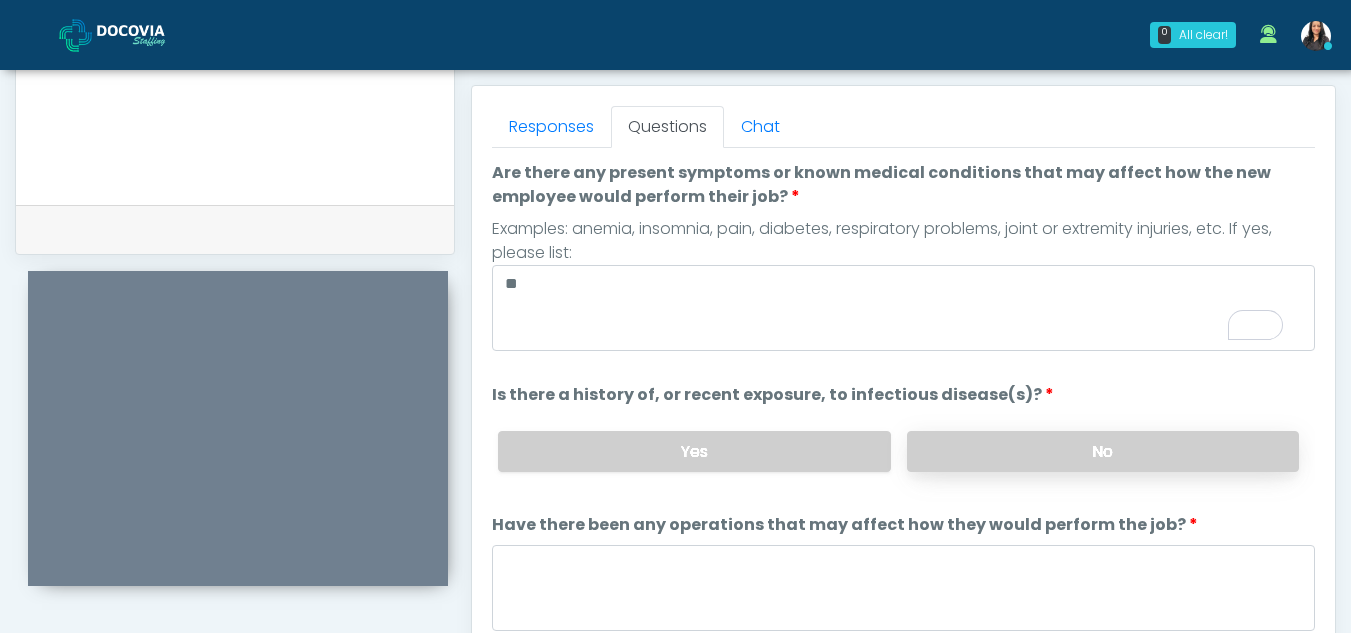 click on "No" at bounding box center (1103, 451) 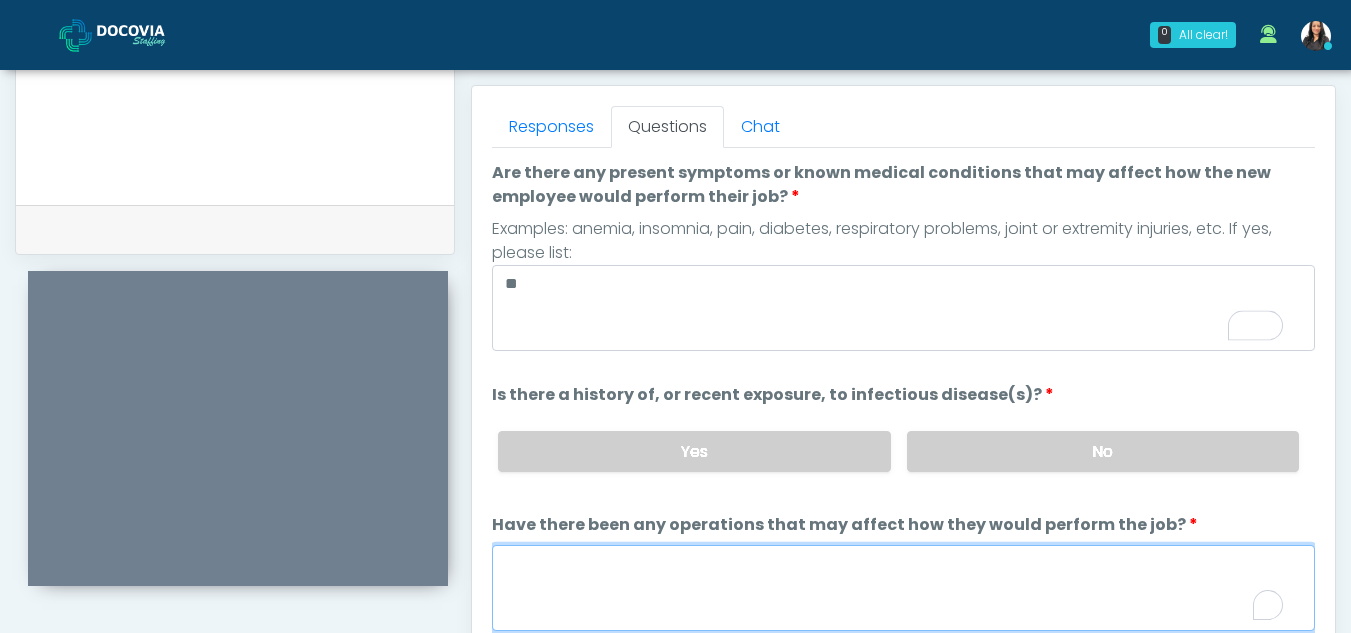 click on "Have there been any operations that may affect how they would perform the job?" at bounding box center [903, 588] 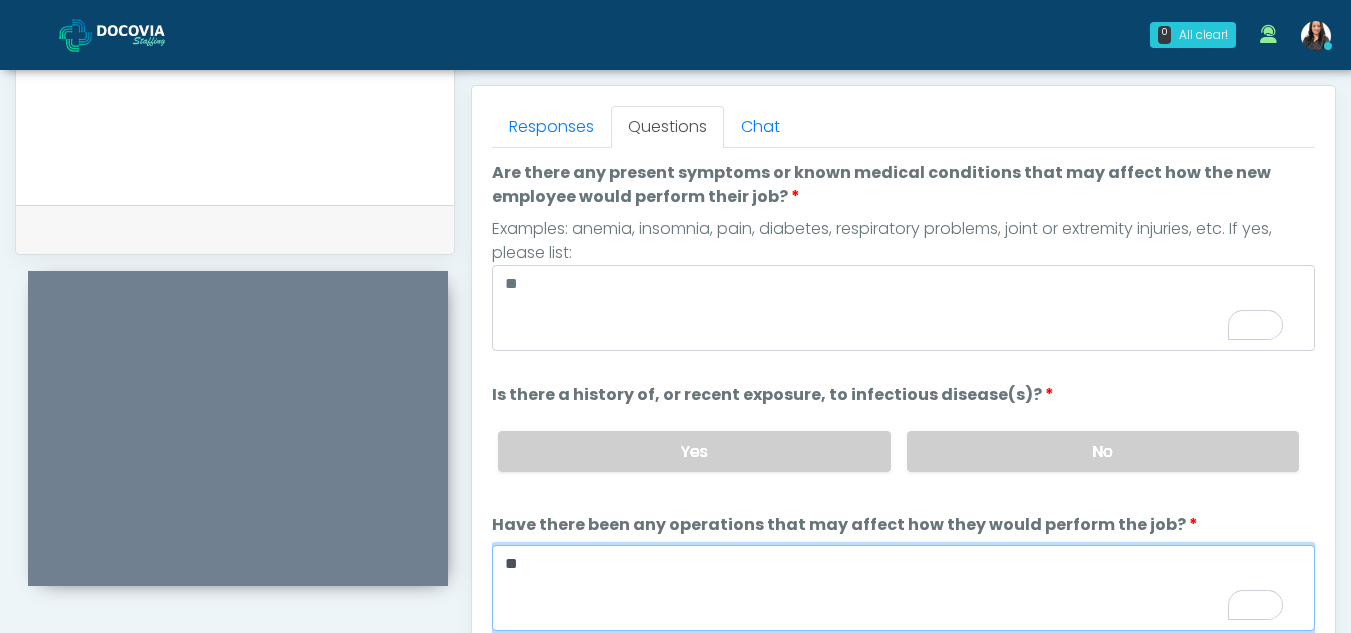 type on "**" 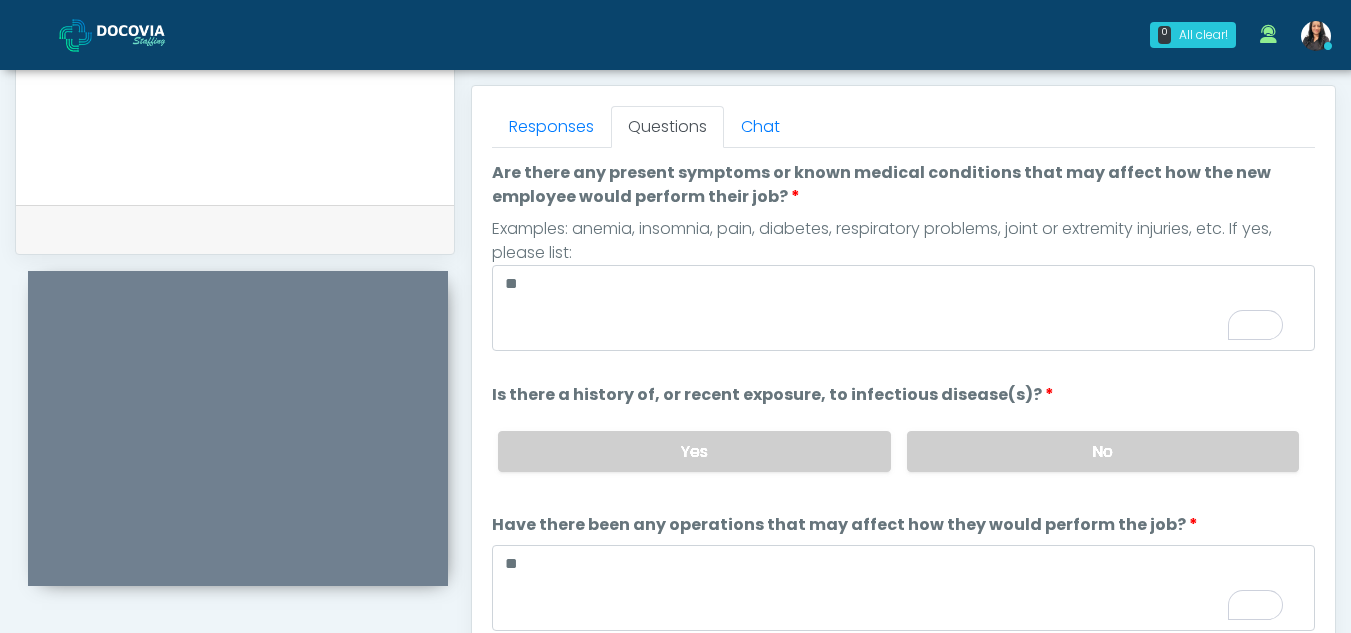 scroll, scrollTop: 88, scrollLeft: 0, axis: vertical 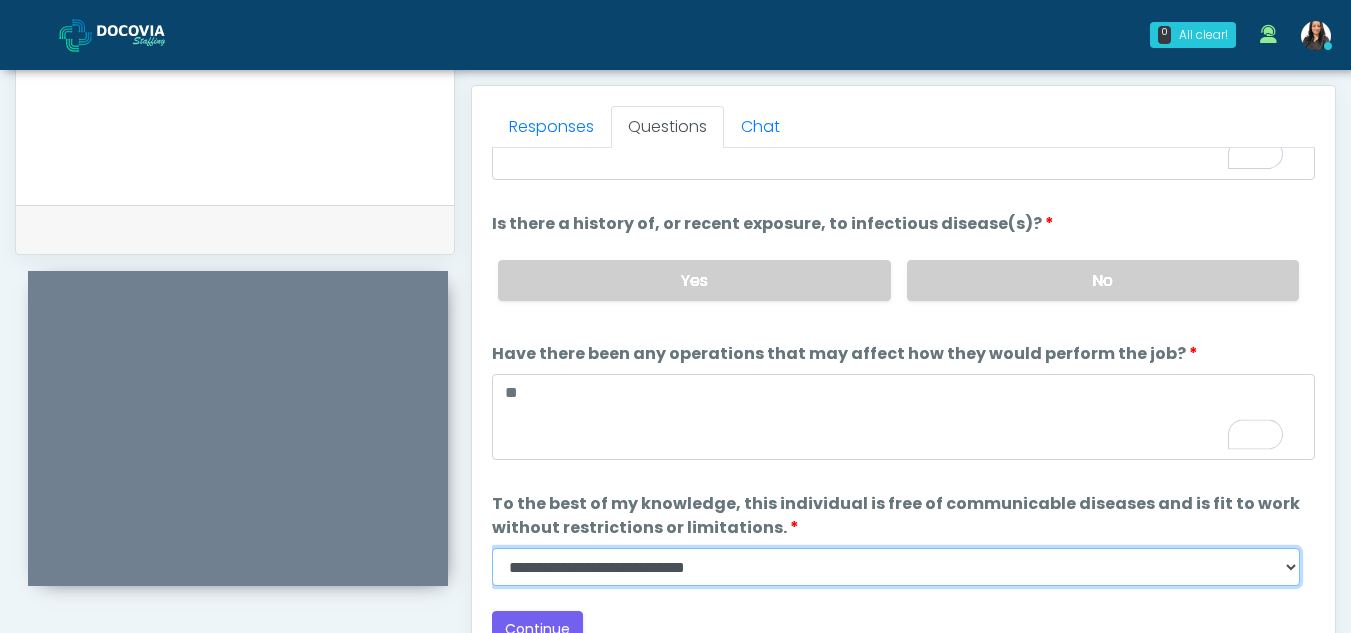 click on "**********" at bounding box center [896, 567] 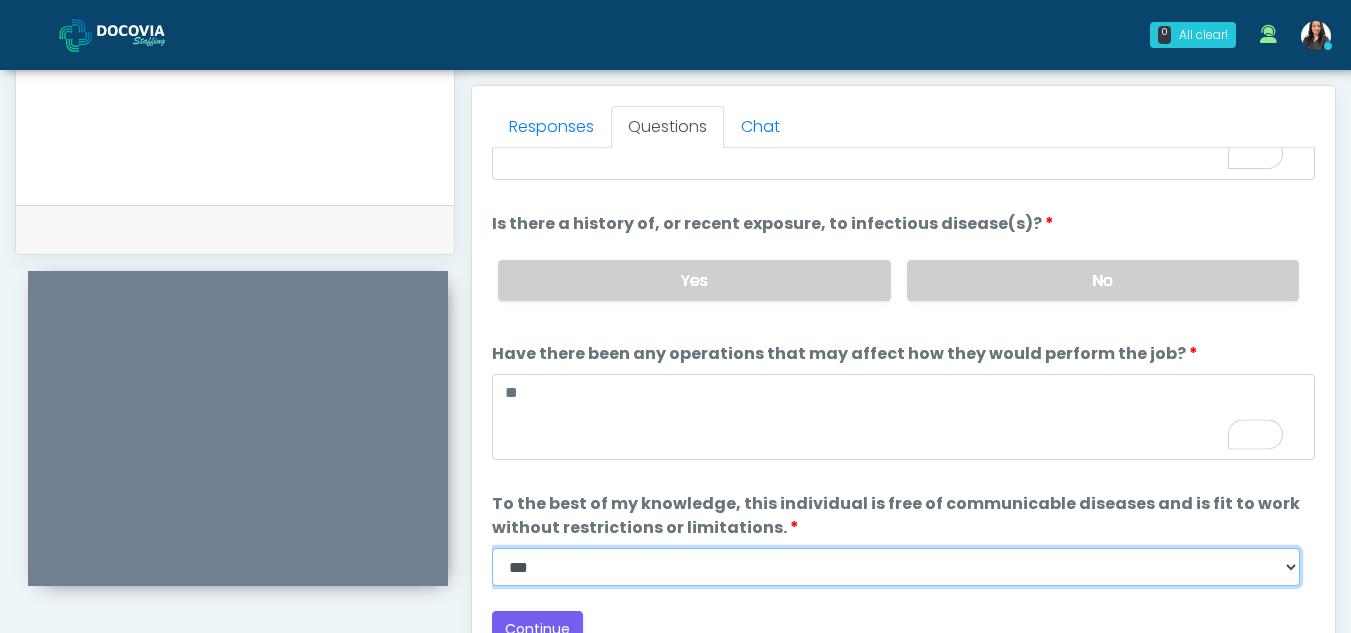 click on "**********" at bounding box center [896, 567] 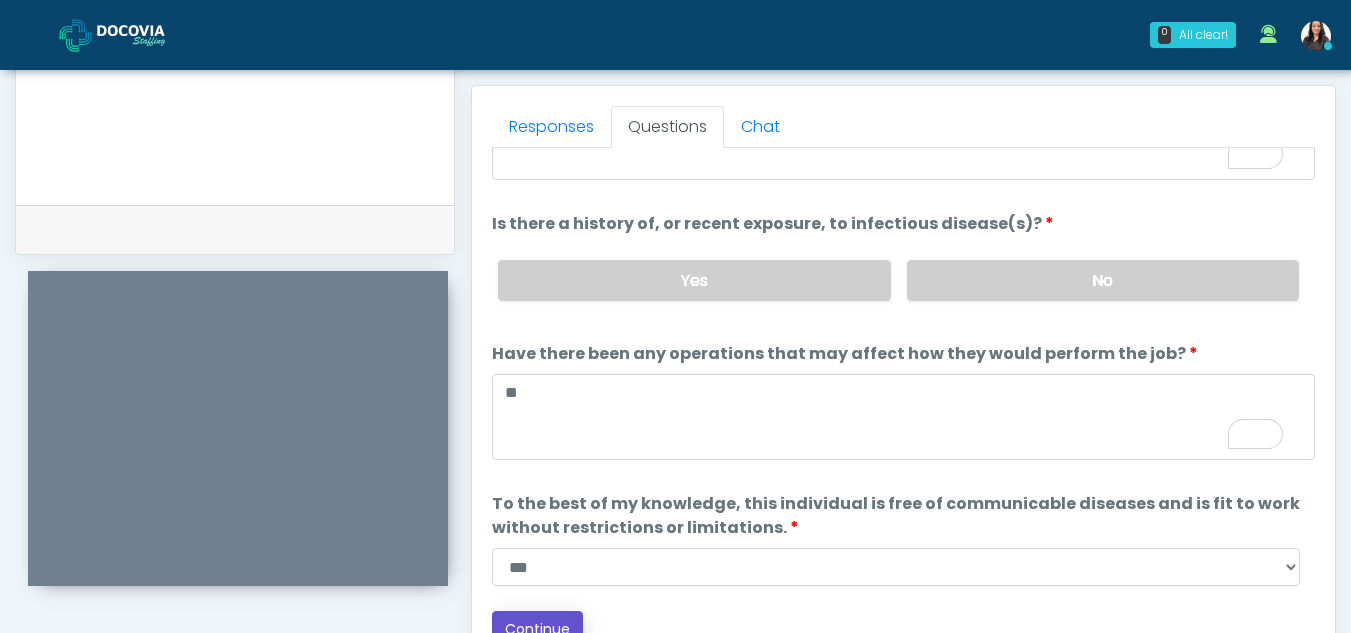 click on "Continue" at bounding box center [537, 629] 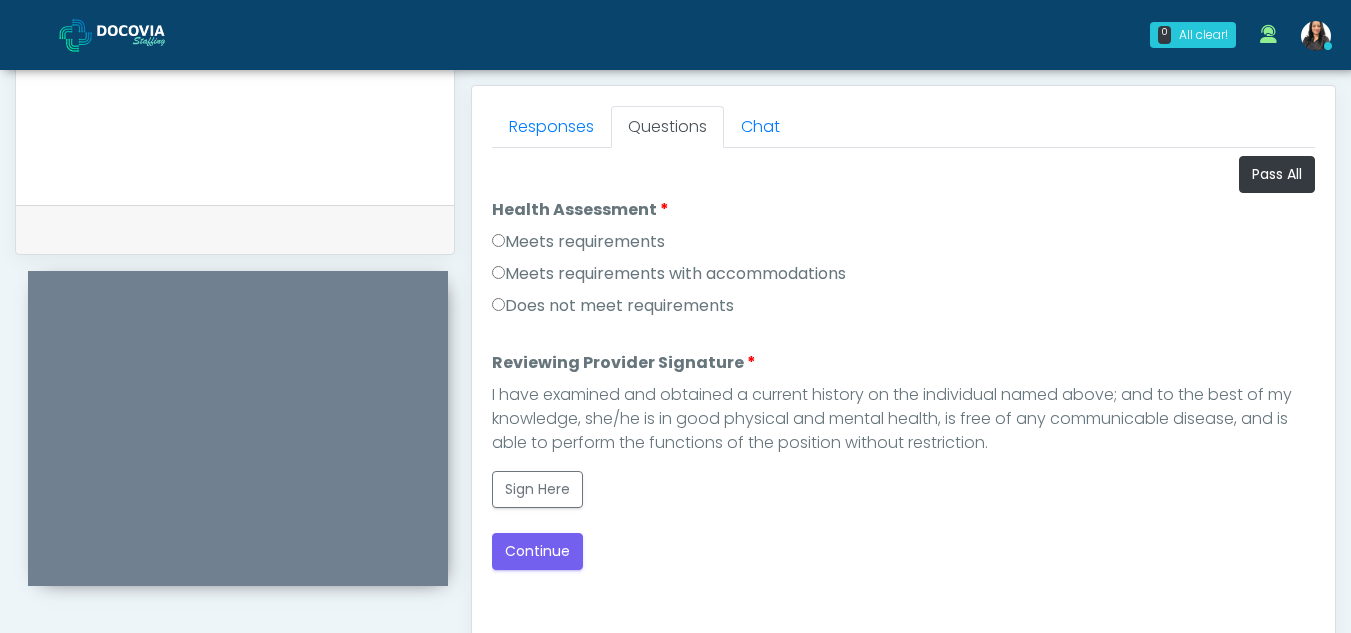 scroll, scrollTop: 1162, scrollLeft: 0, axis: vertical 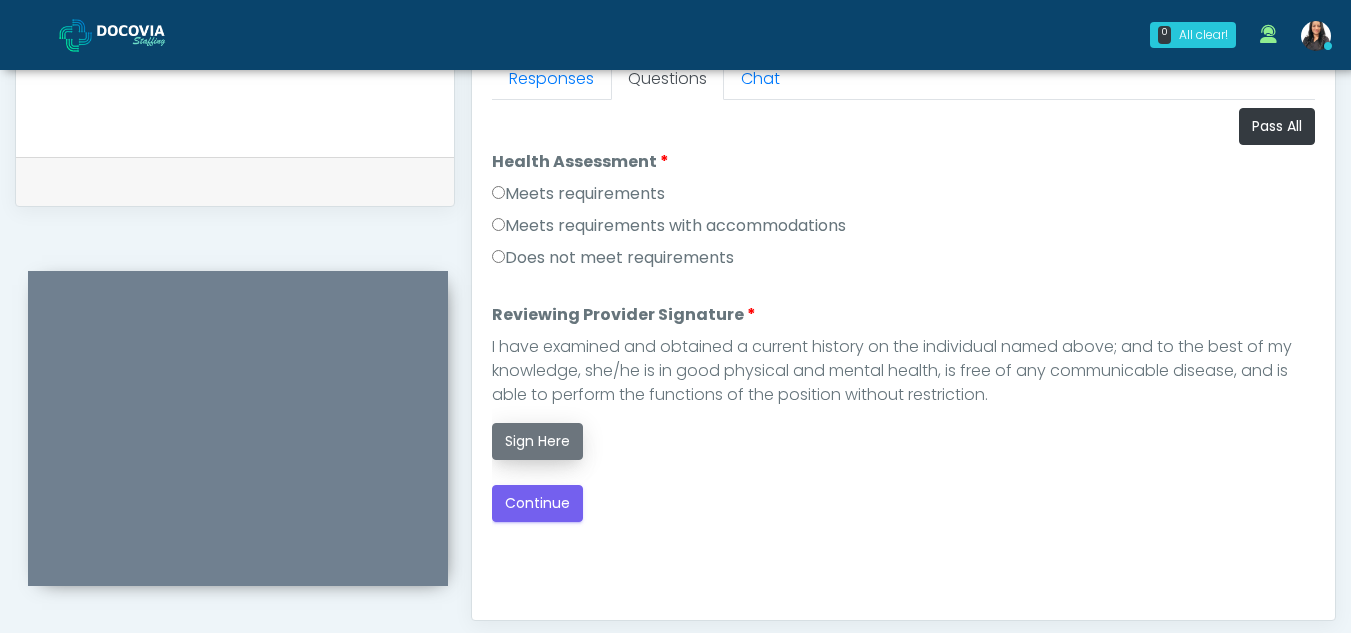 click on "Sign Here" at bounding box center [537, 441] 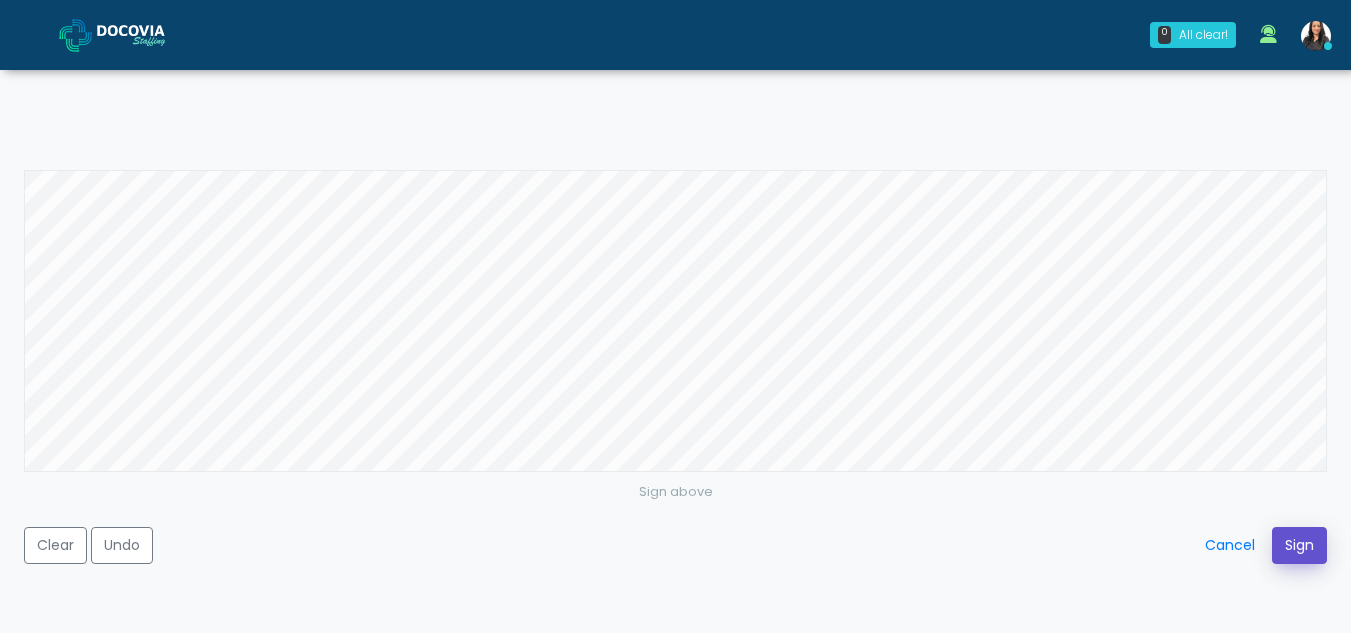 click on "Sign" at bounding box center (1299, 545) 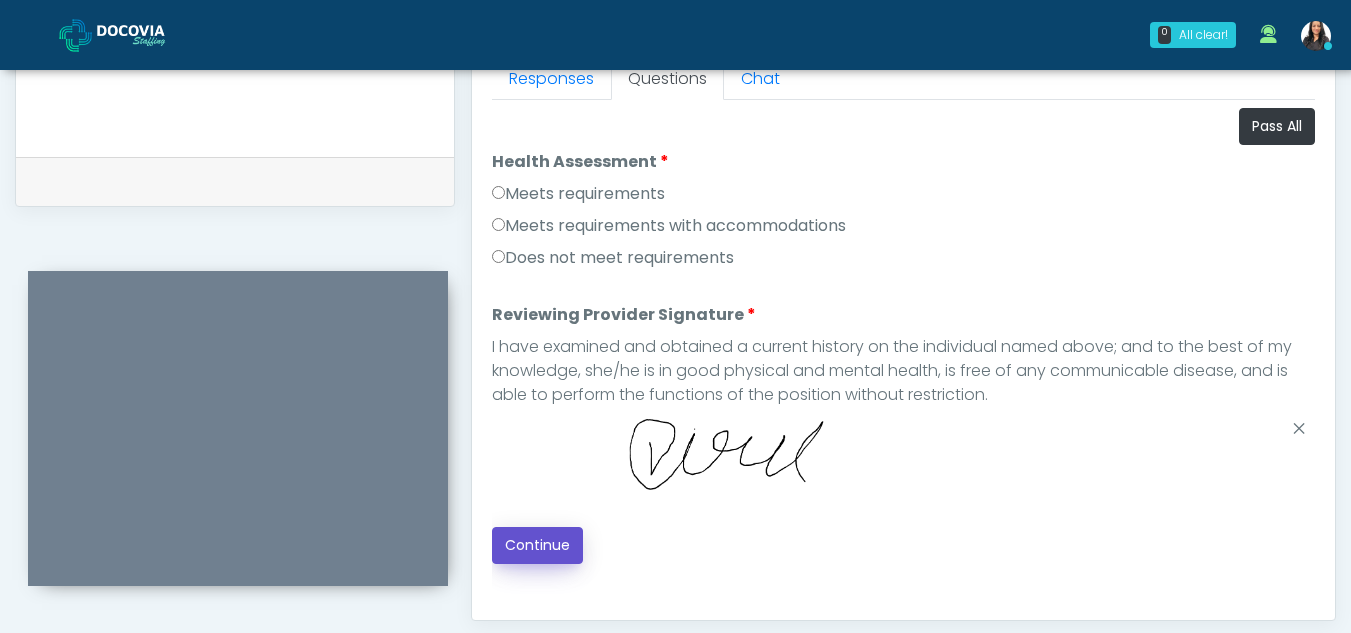click on "Continue" at bounding box center (537, 545) 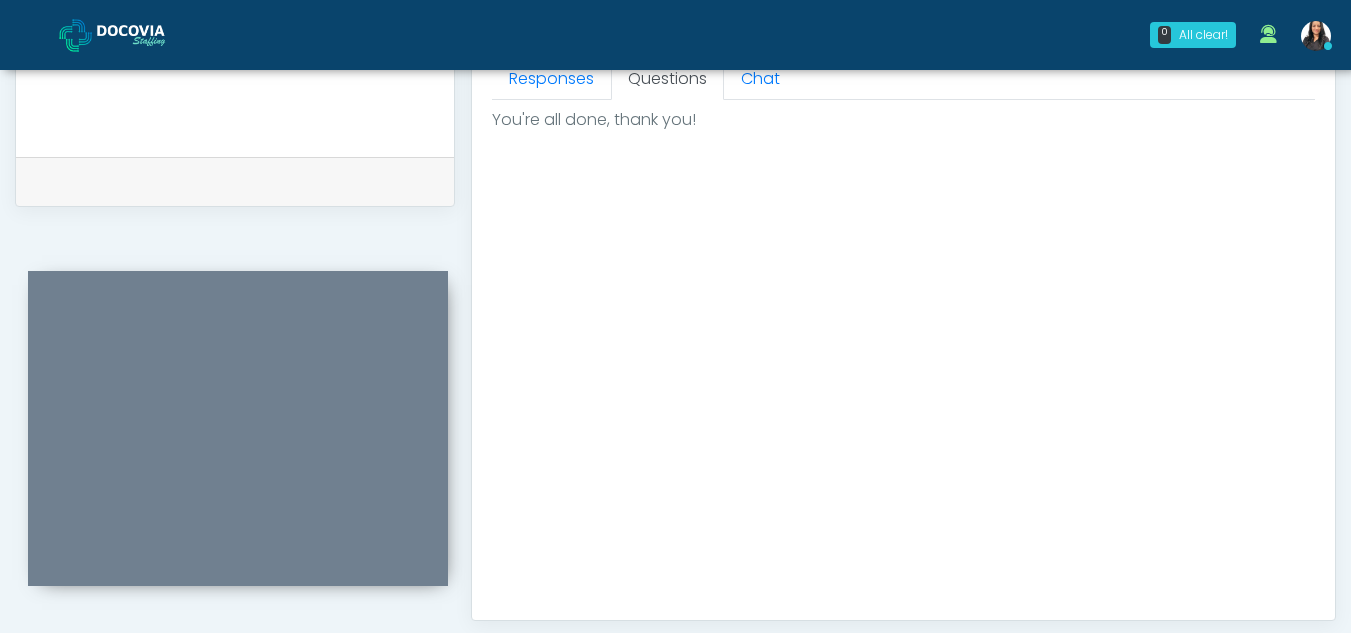 scroll, scrollTop: 1199, scrollLeft: 0, axis: vertical 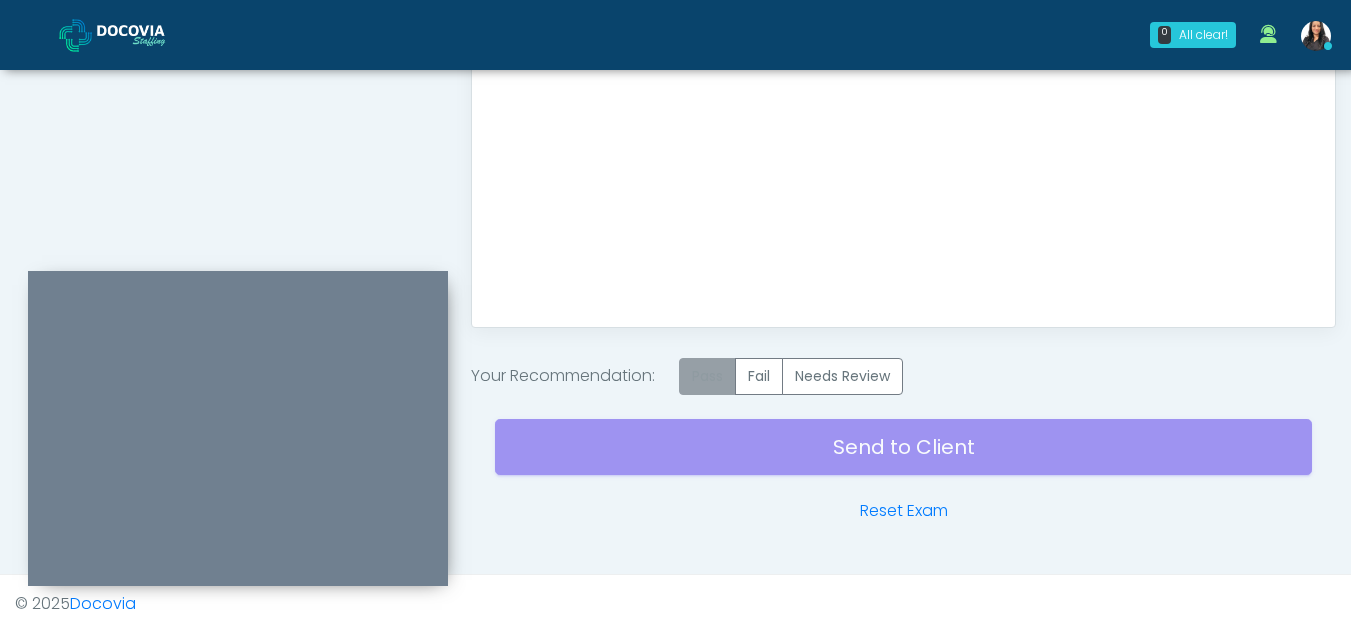click on "Pass" at bounding box center [707, 376] 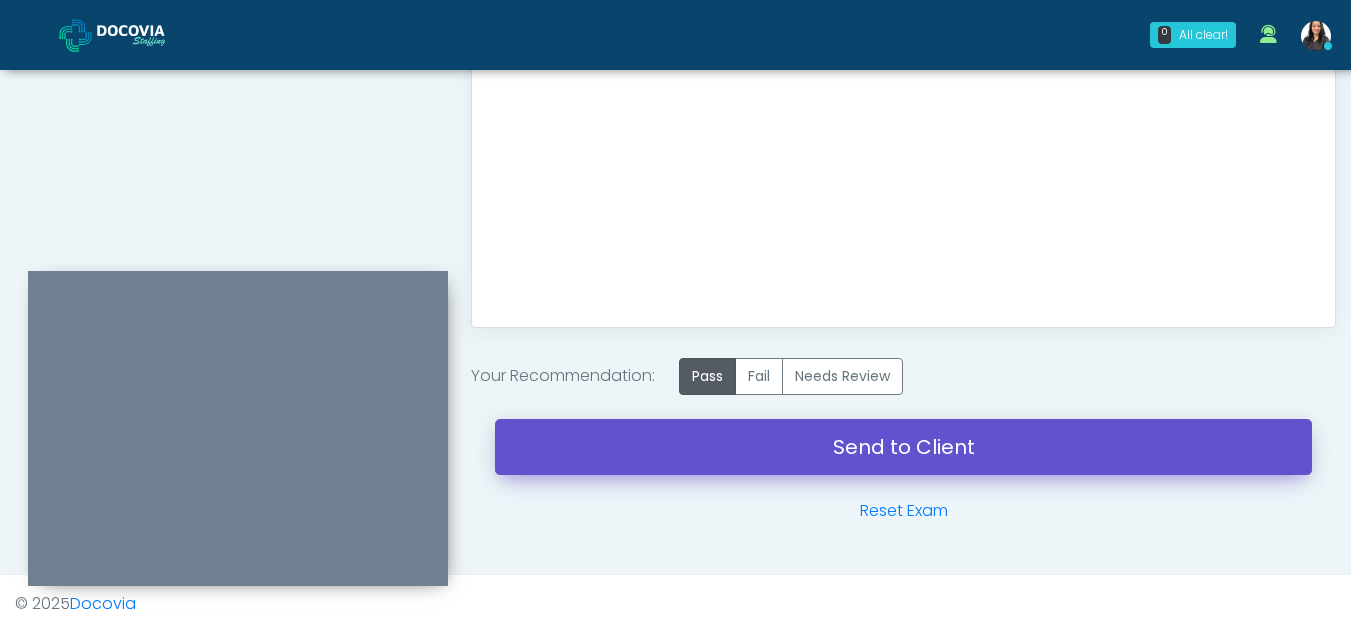 click on "Send to Client" at bounding box center [903, 447] 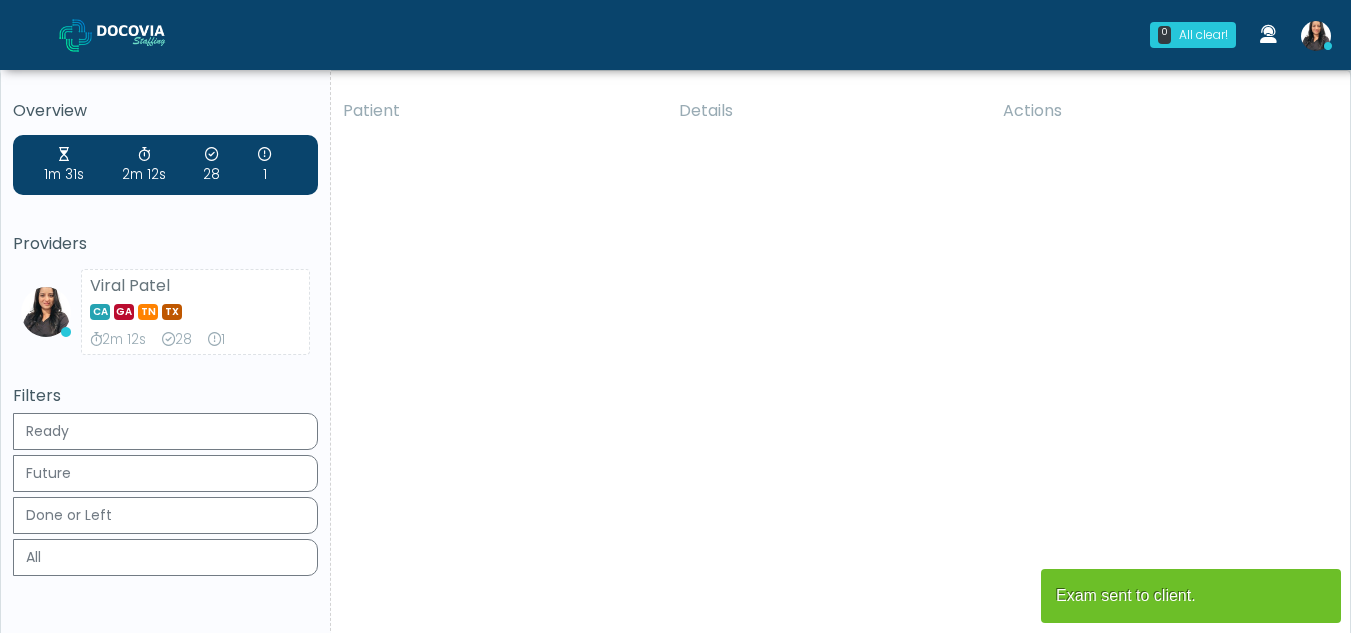 scroll, scrollTop: 0, scrollLeft: 0, axis: both 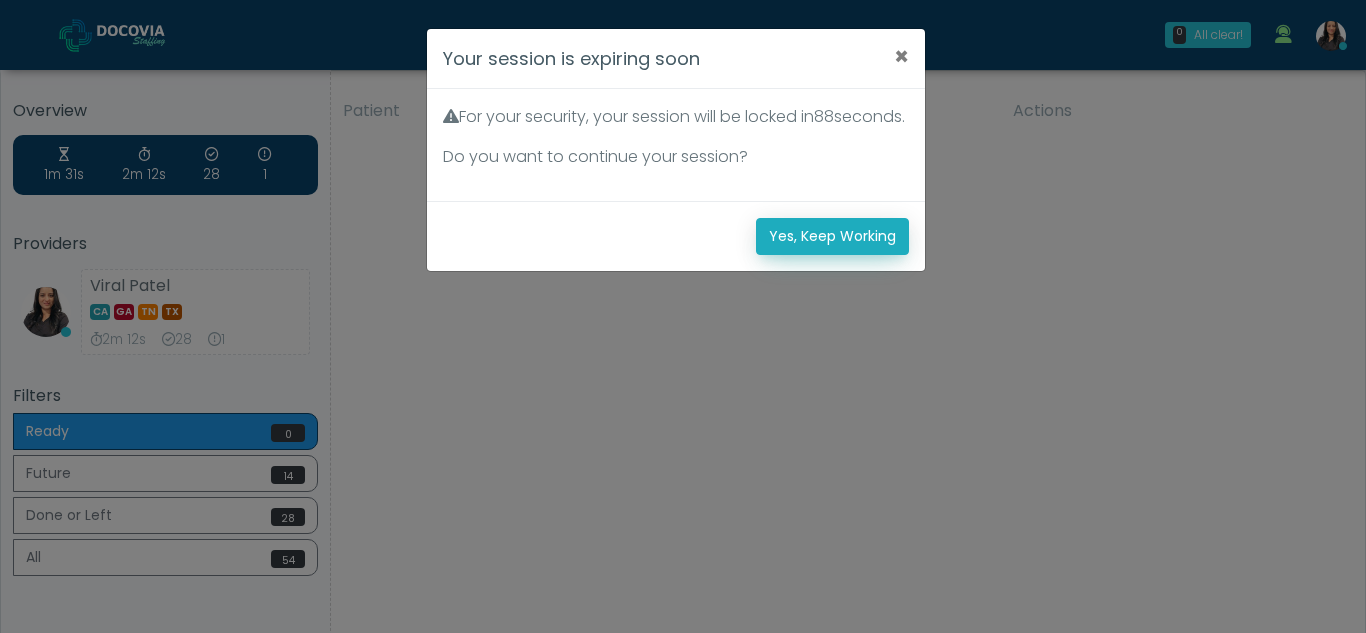 click on "Yes, Keep Working" at bounding box center [832, 236] 